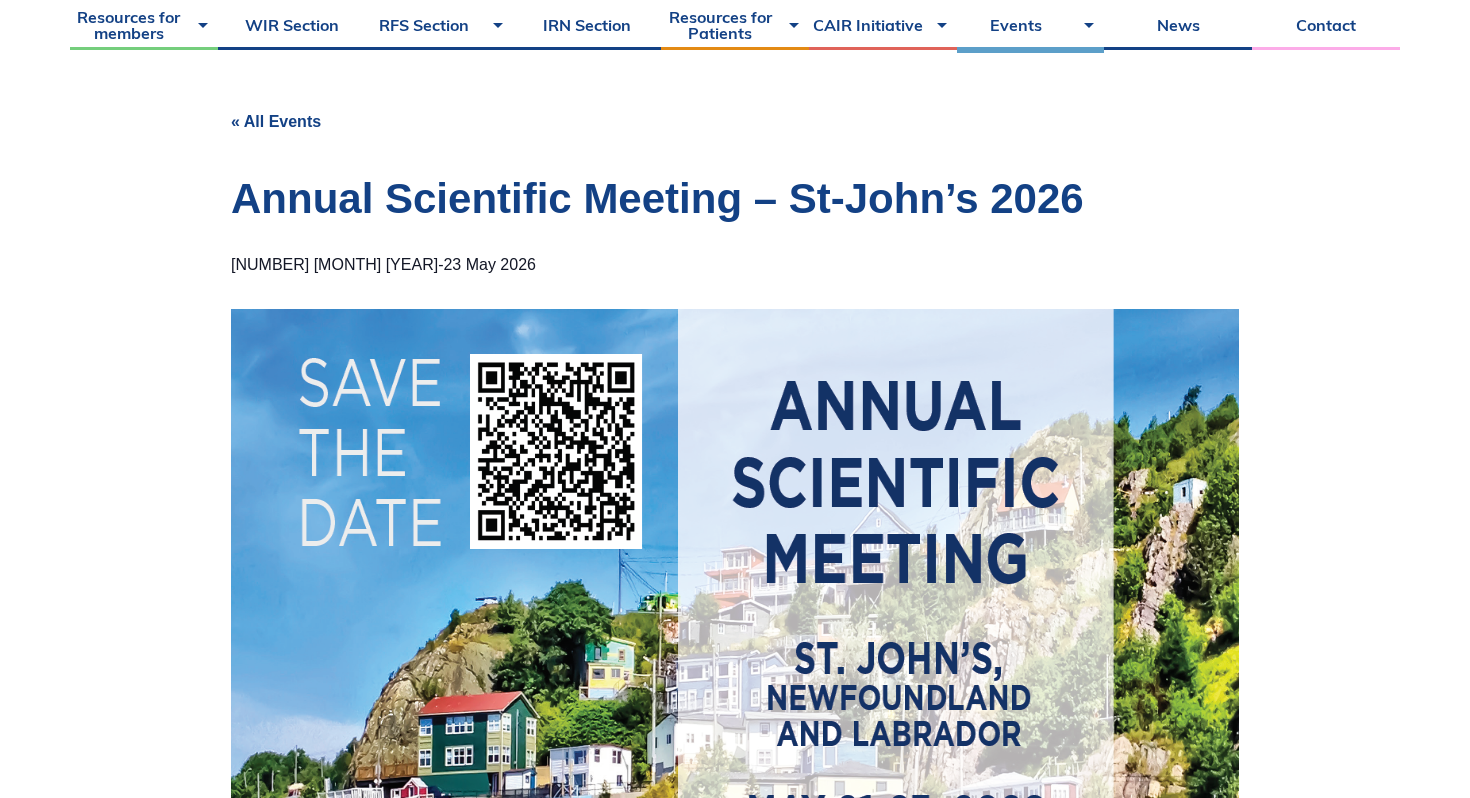 scroll, scrollTop: 0, scrollLeft: 0, axis: both 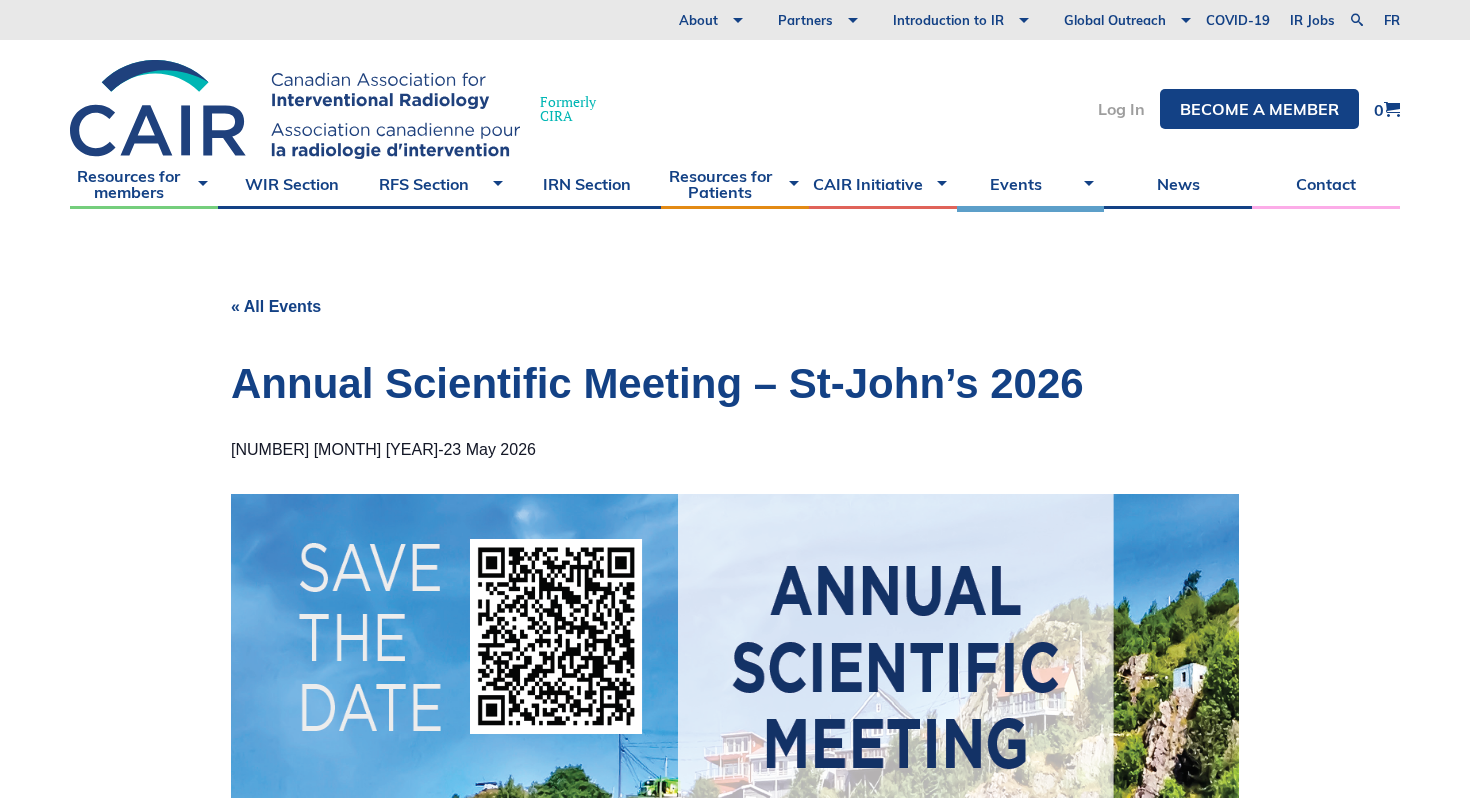 click on "Log In" at bounding box center [1121, 109] 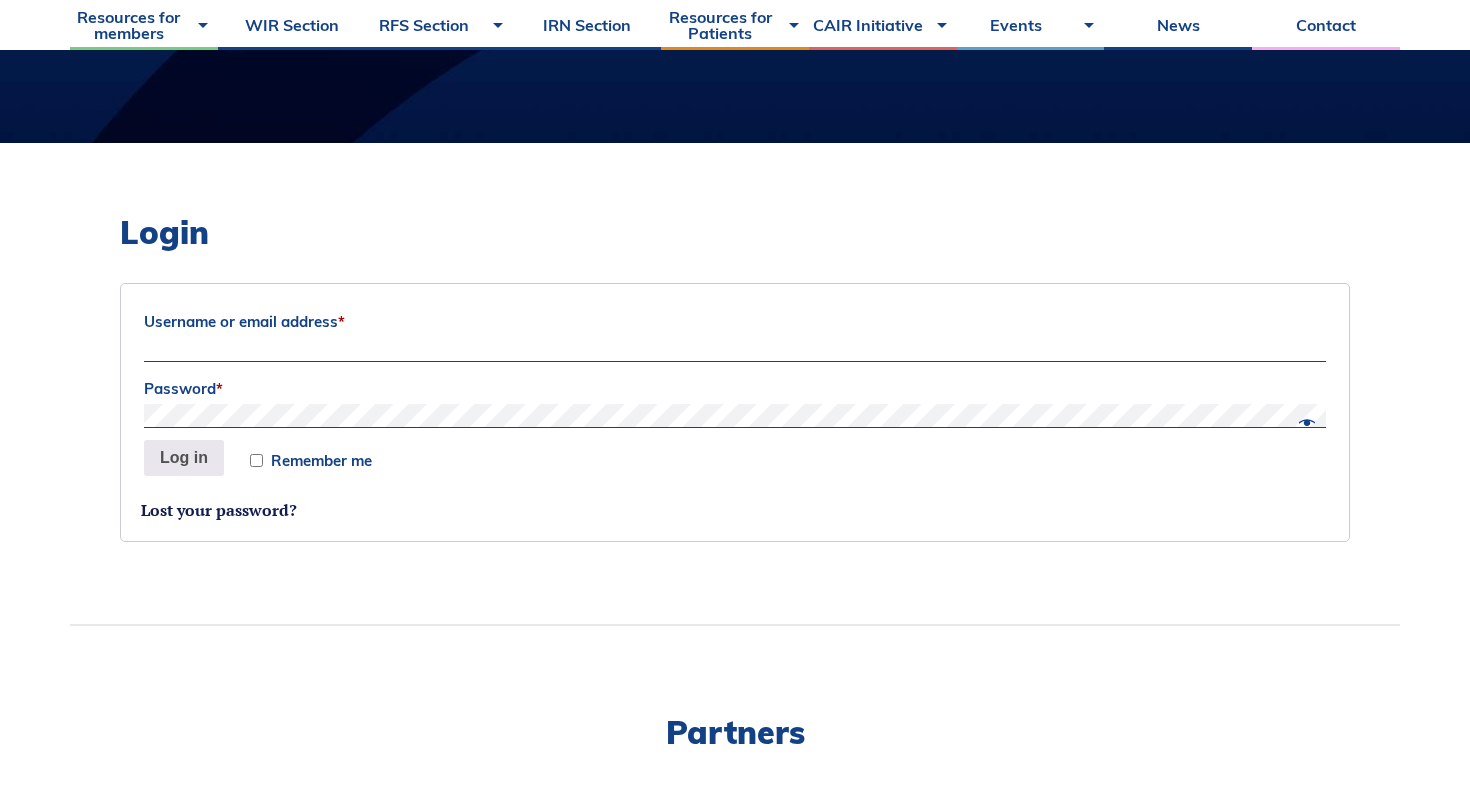 scroll, scrollTop: 474, scrollLeft: 0, axis: vertical 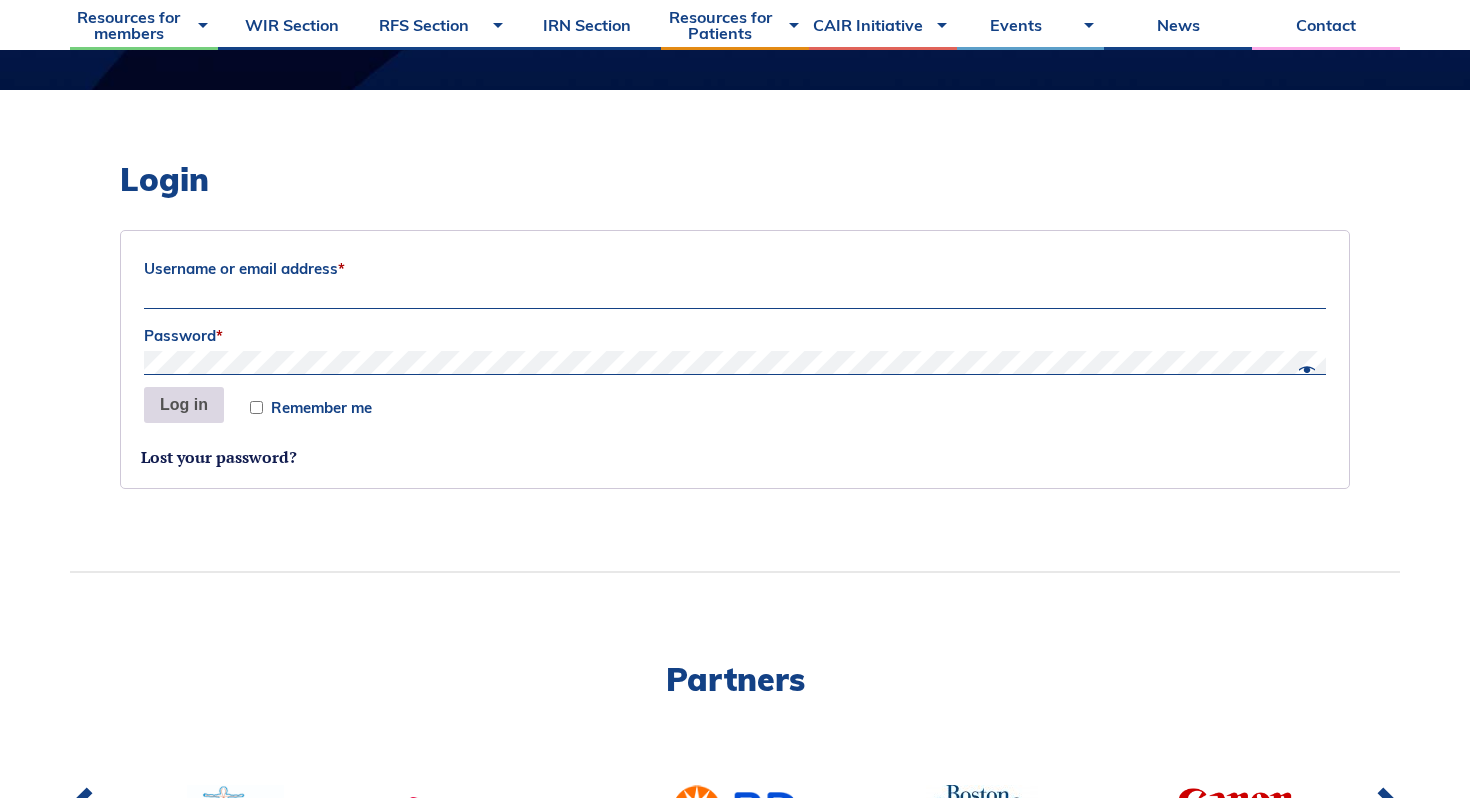 type on "labrah@uwo.ca" 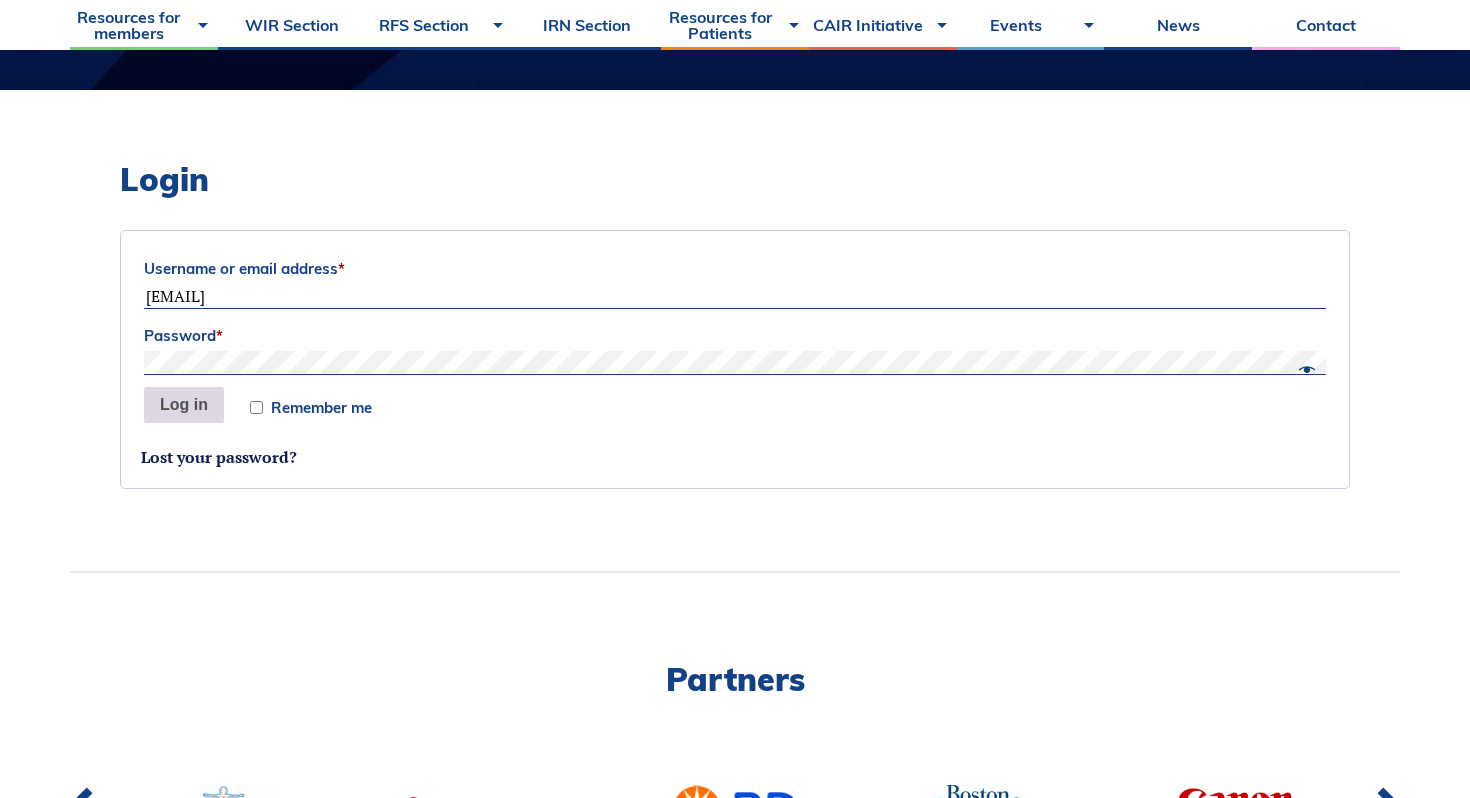 click on "Log in" at bounding box center (184, 405) 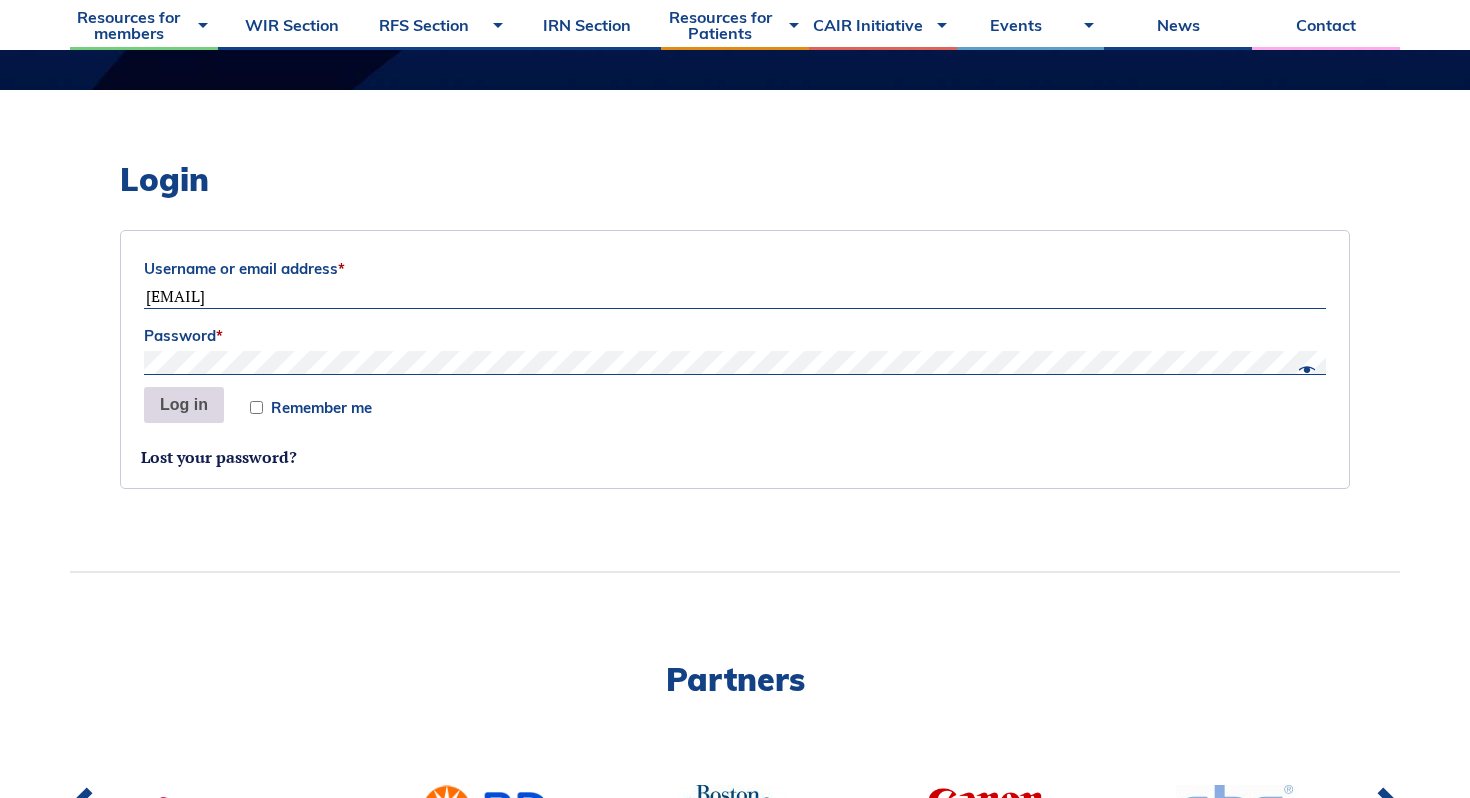 click on "Log in" at bounding box center [184, 405] 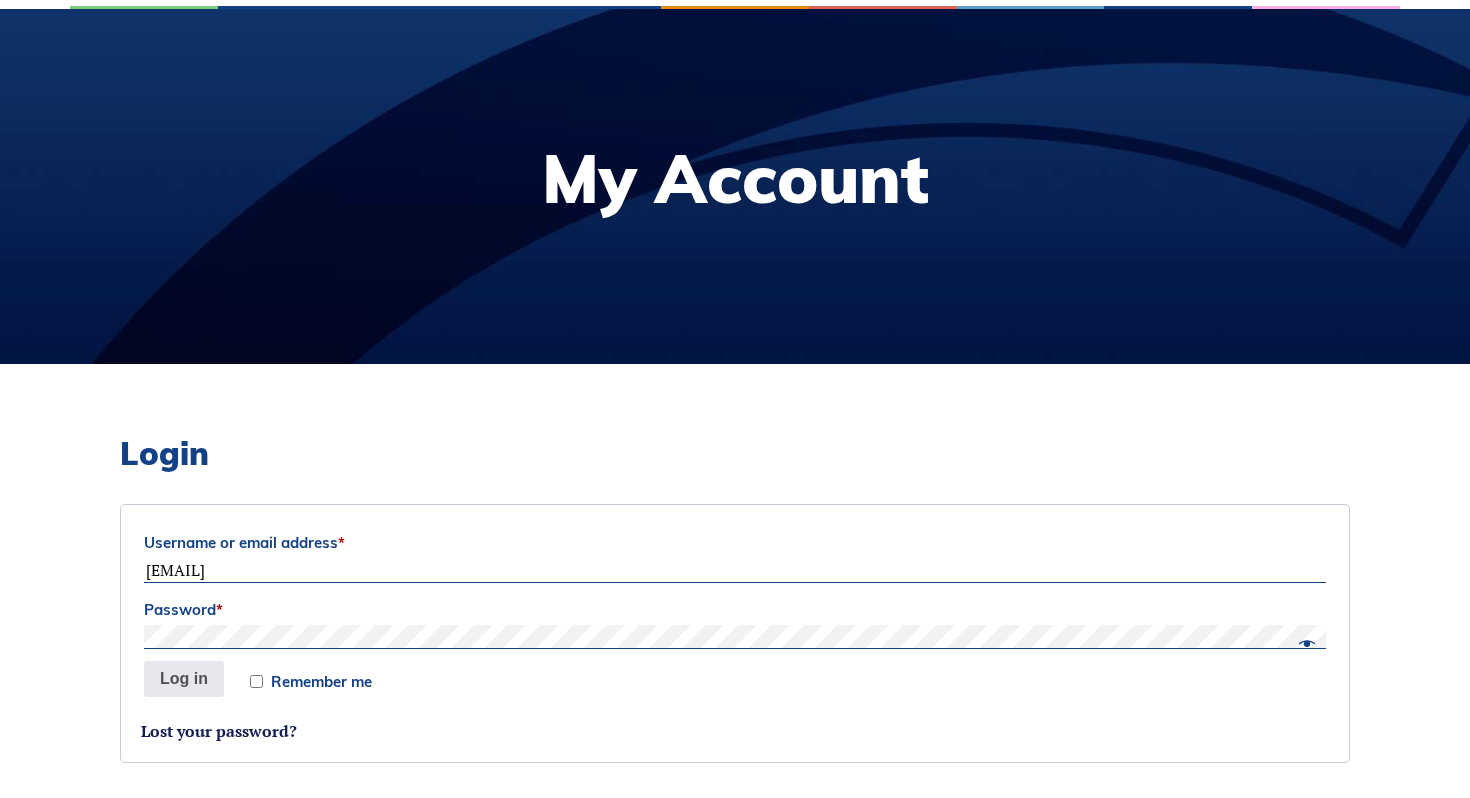 scroll, scrollTop: 0, scrollLeft: 0, axis: both 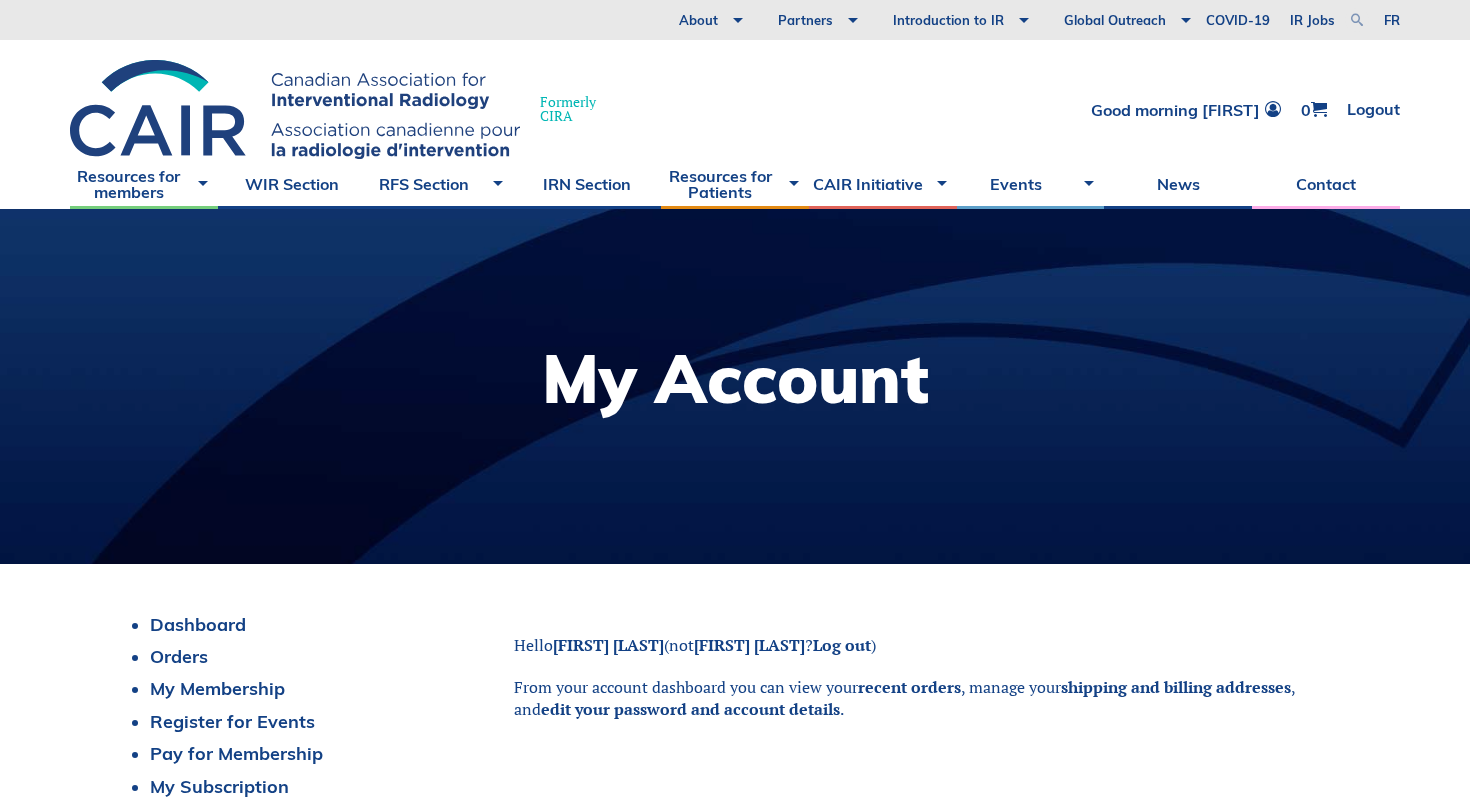 click at bounding box center (1357, 20) 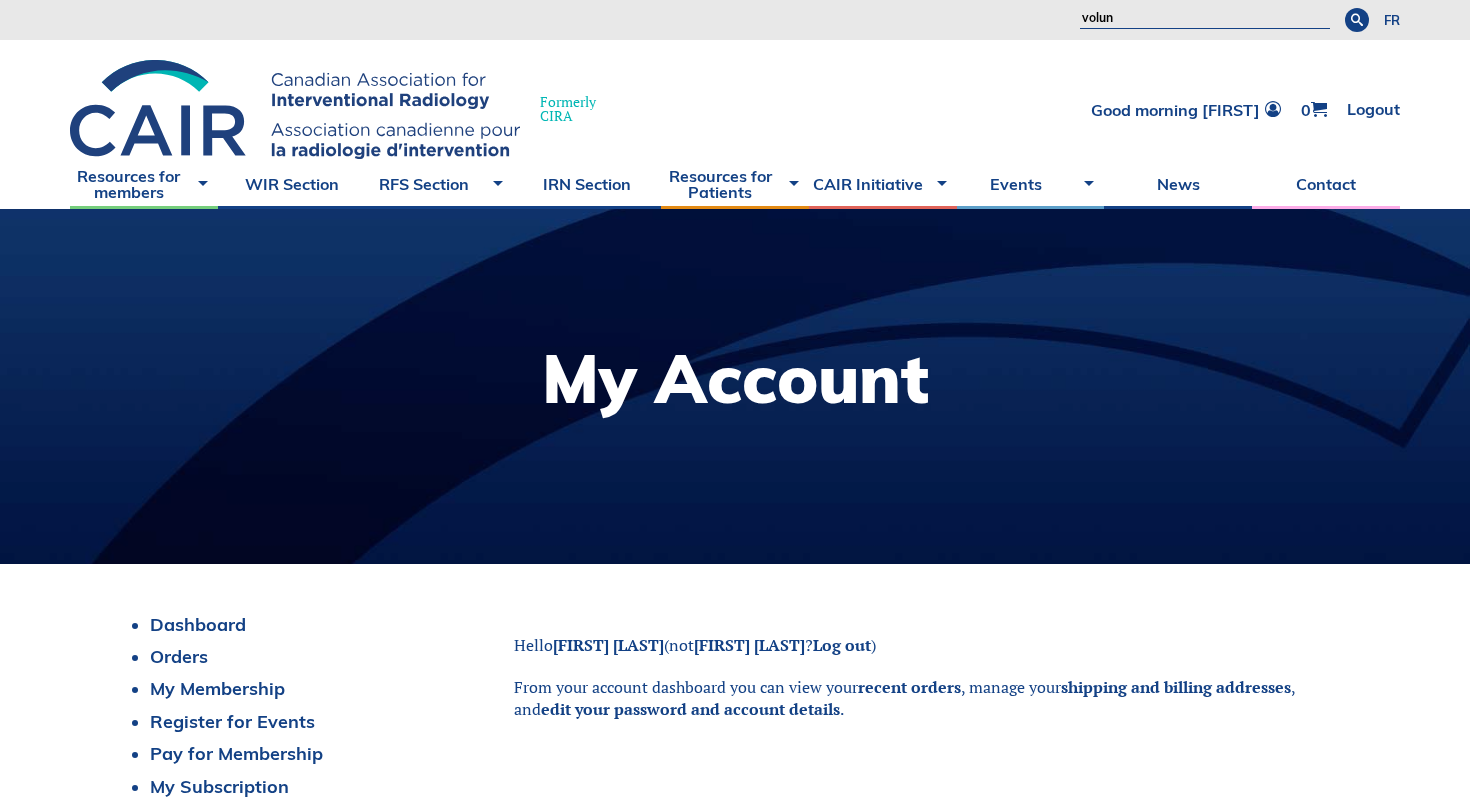 type on "volunteer" 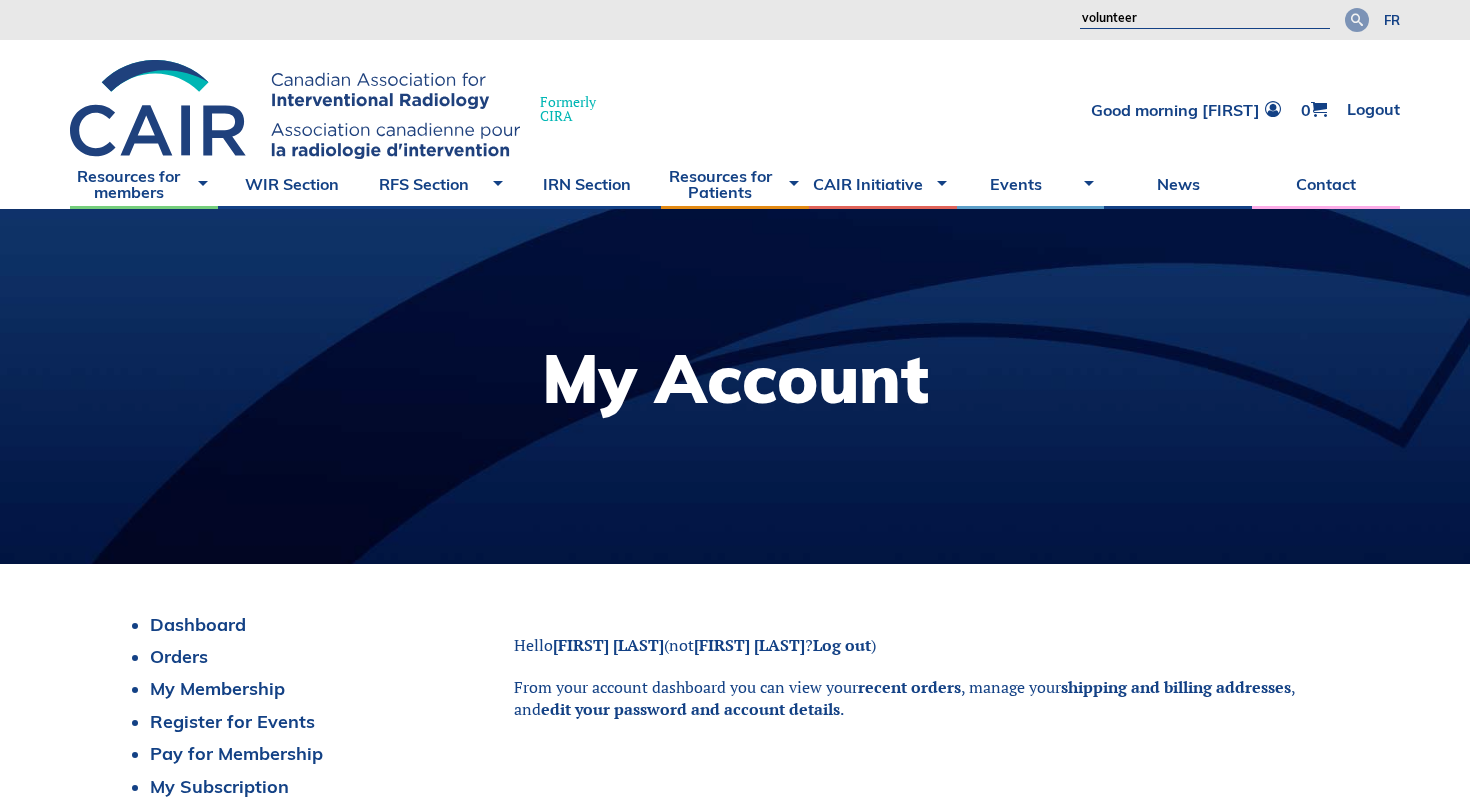click at bounding box center [1357, 20] 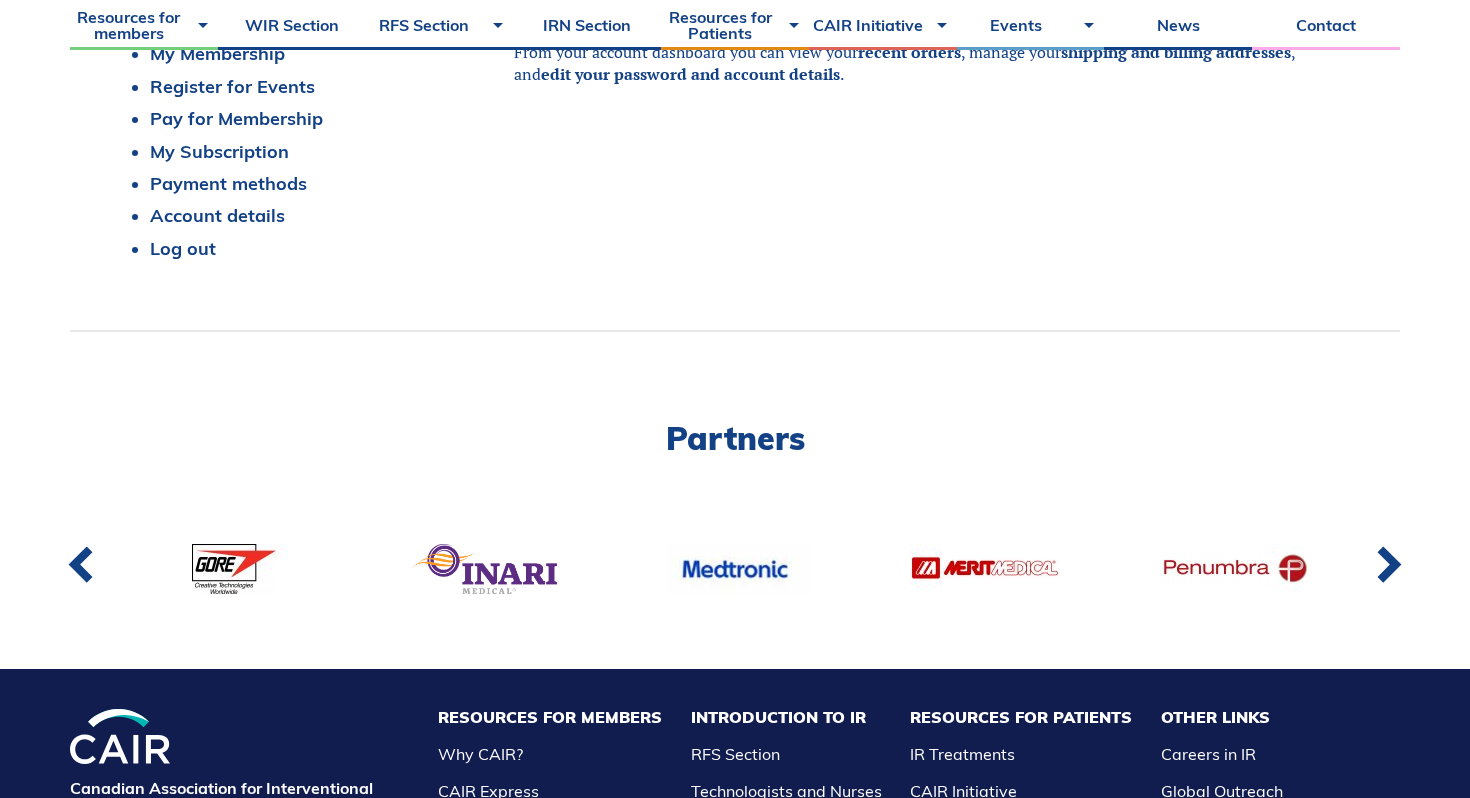 scroll, scrollTop: 0, scrollLeft: 0, axis: both 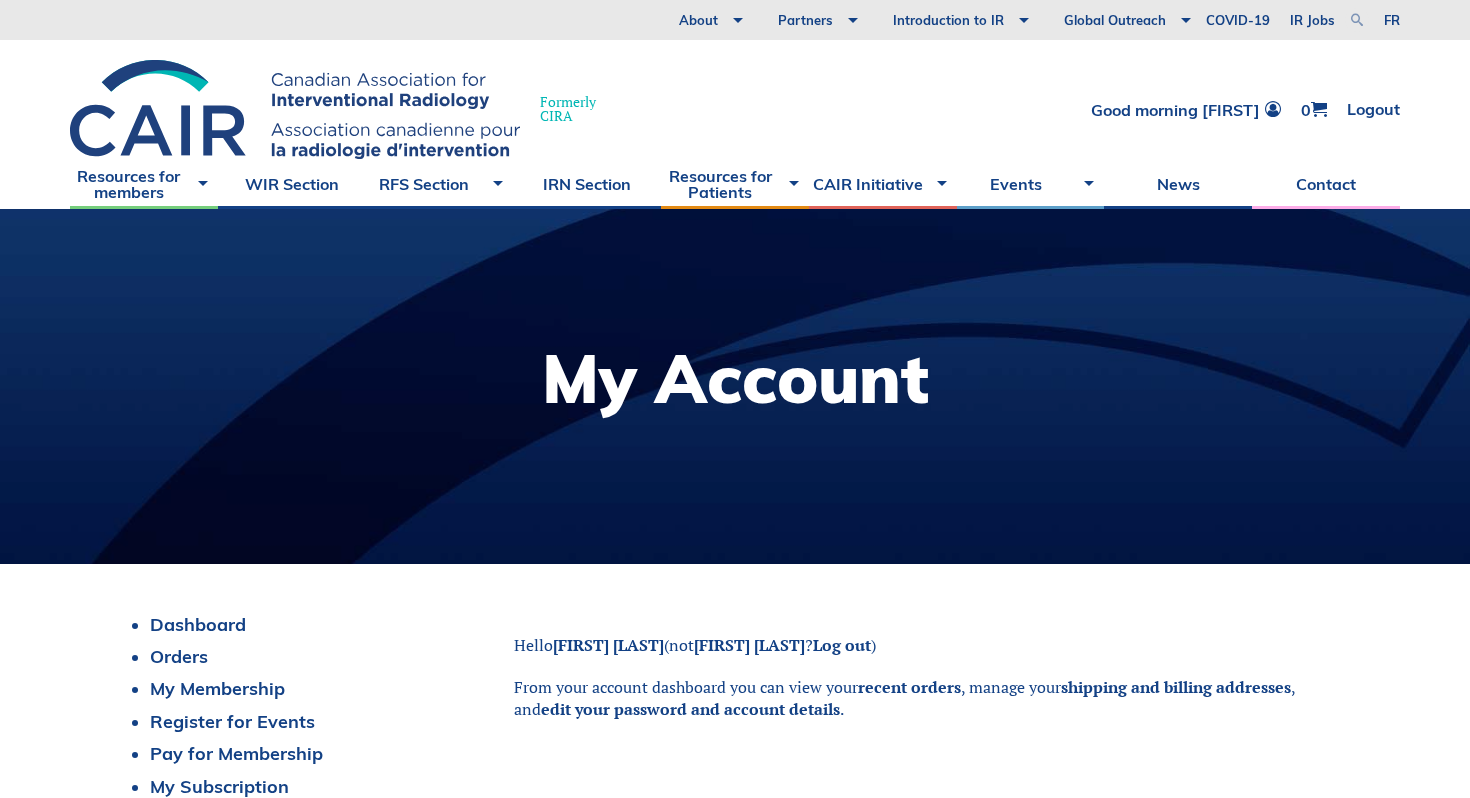 click at bounding box center [1357, 20] 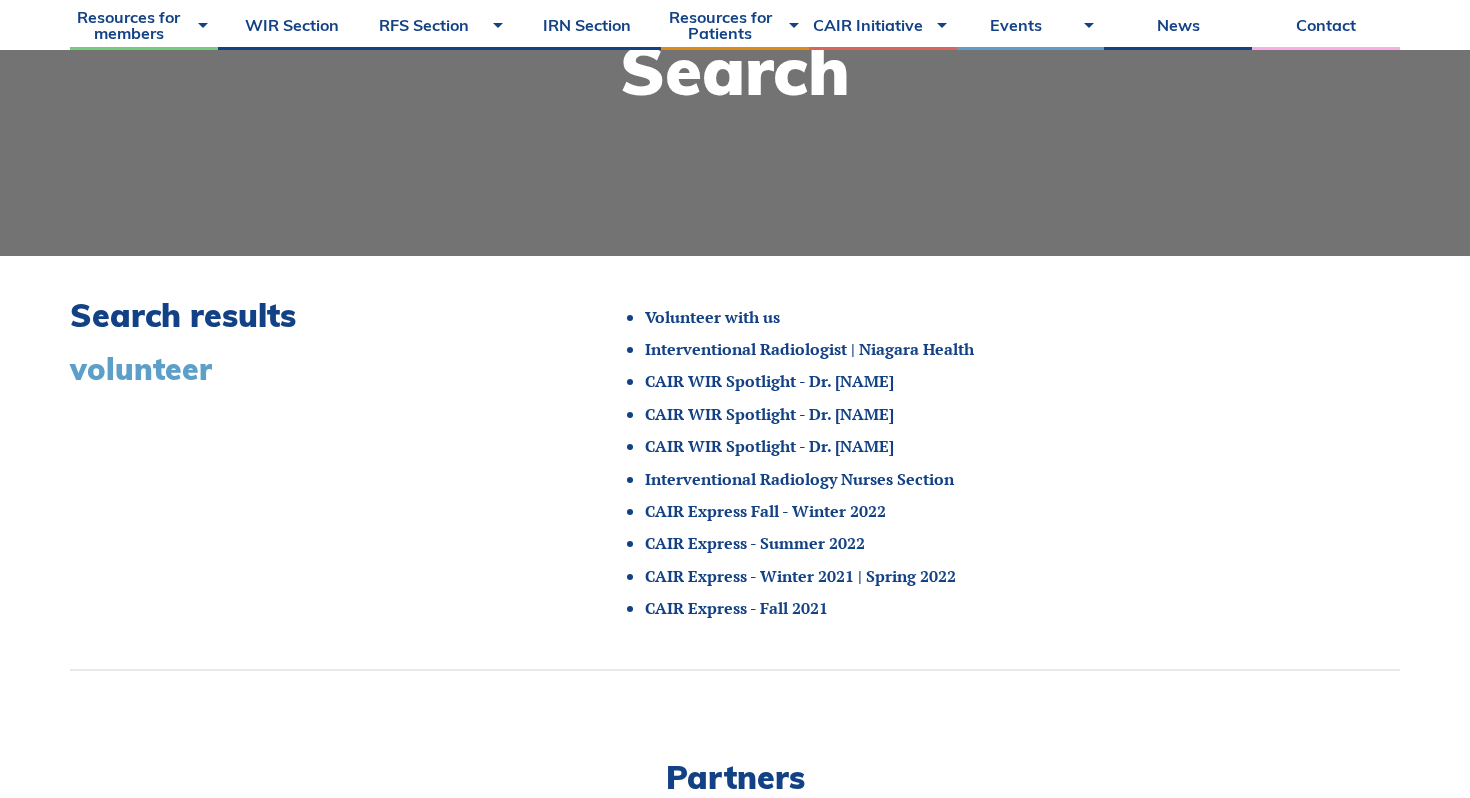 scroll, scrollTop: 382, scrollLeft: 0, axis: vertical 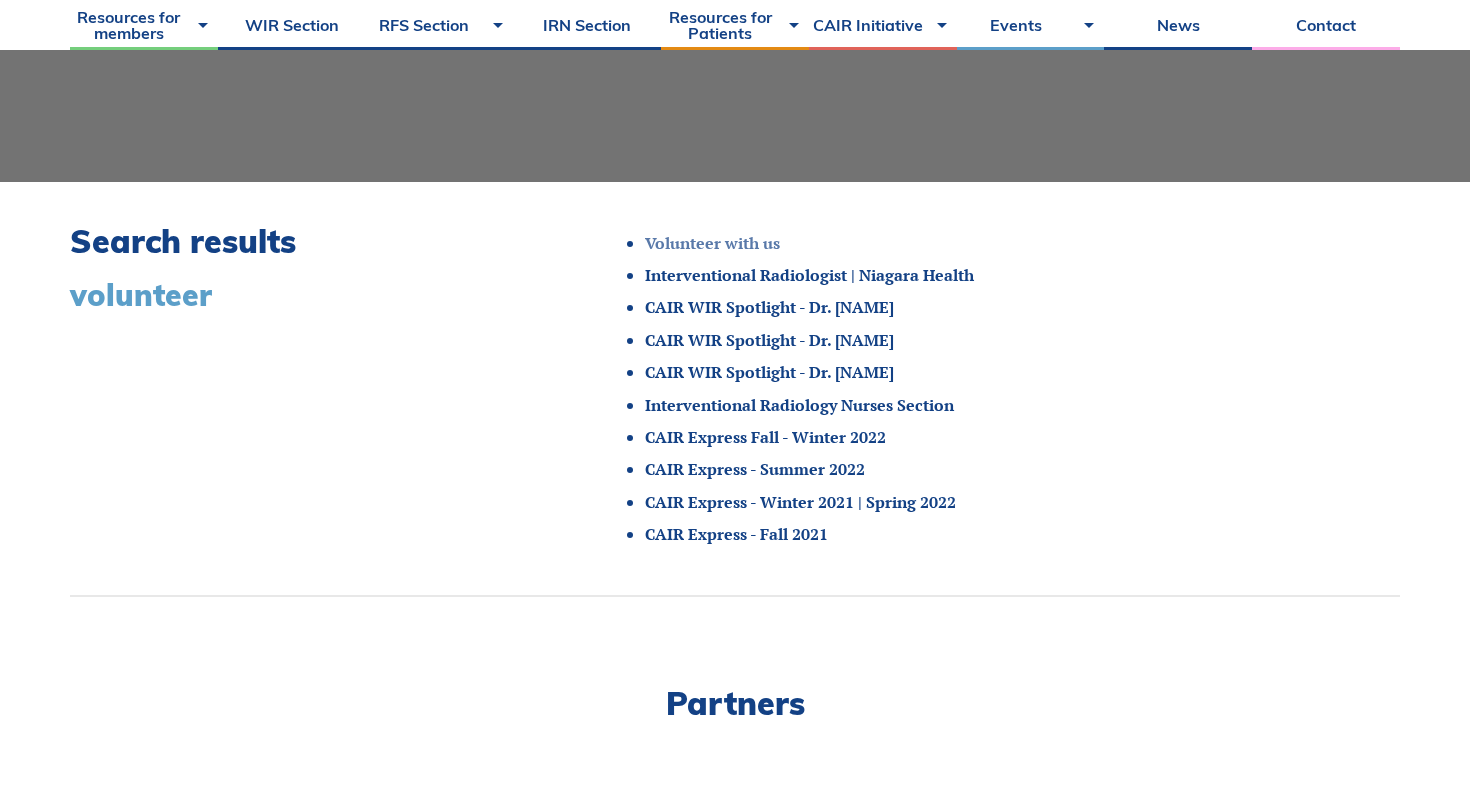 click on "Volunteer with us" at bounding box center [712, 243] 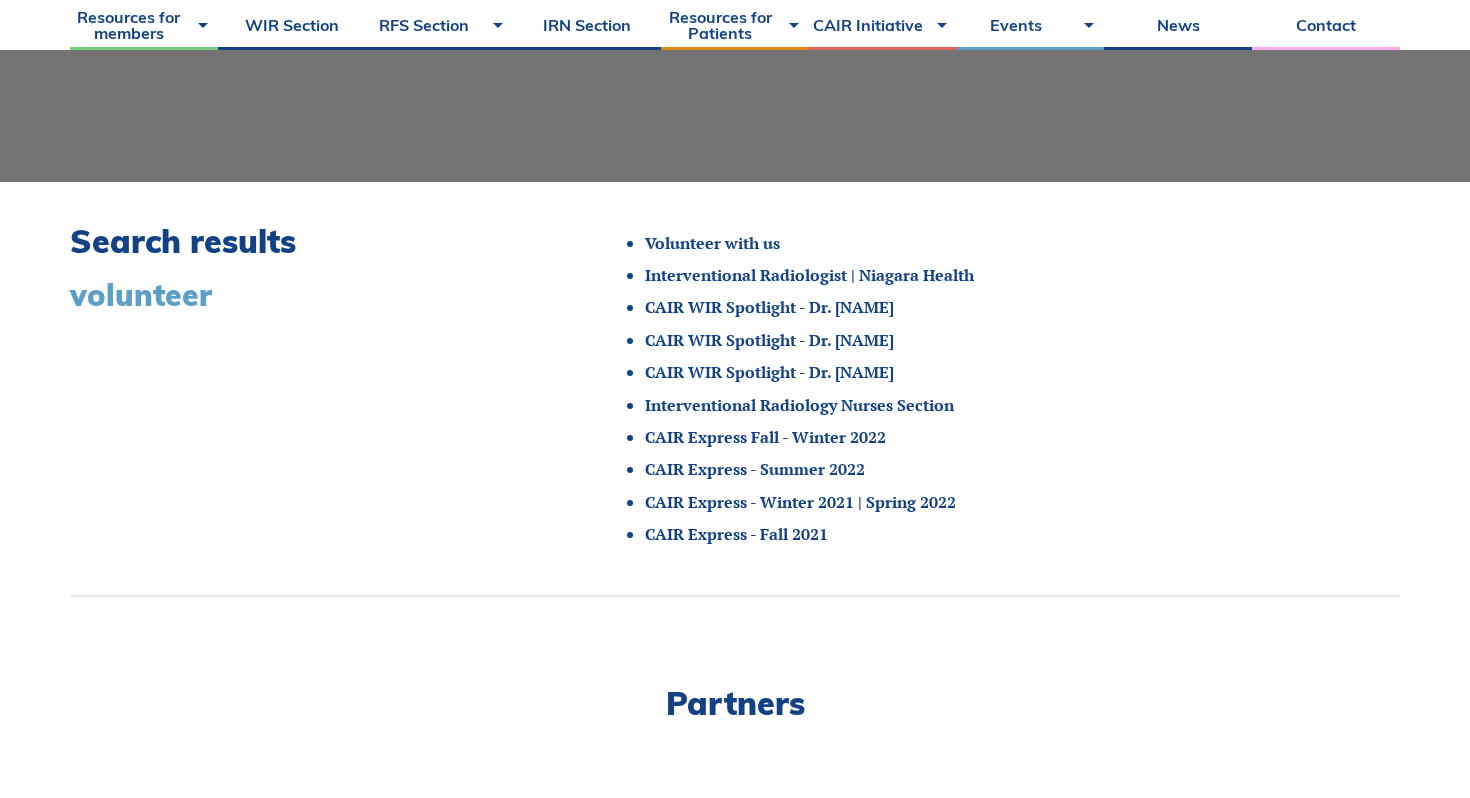 scroll, scrollTop: 631, scrollLeft: 0, axis: vertical 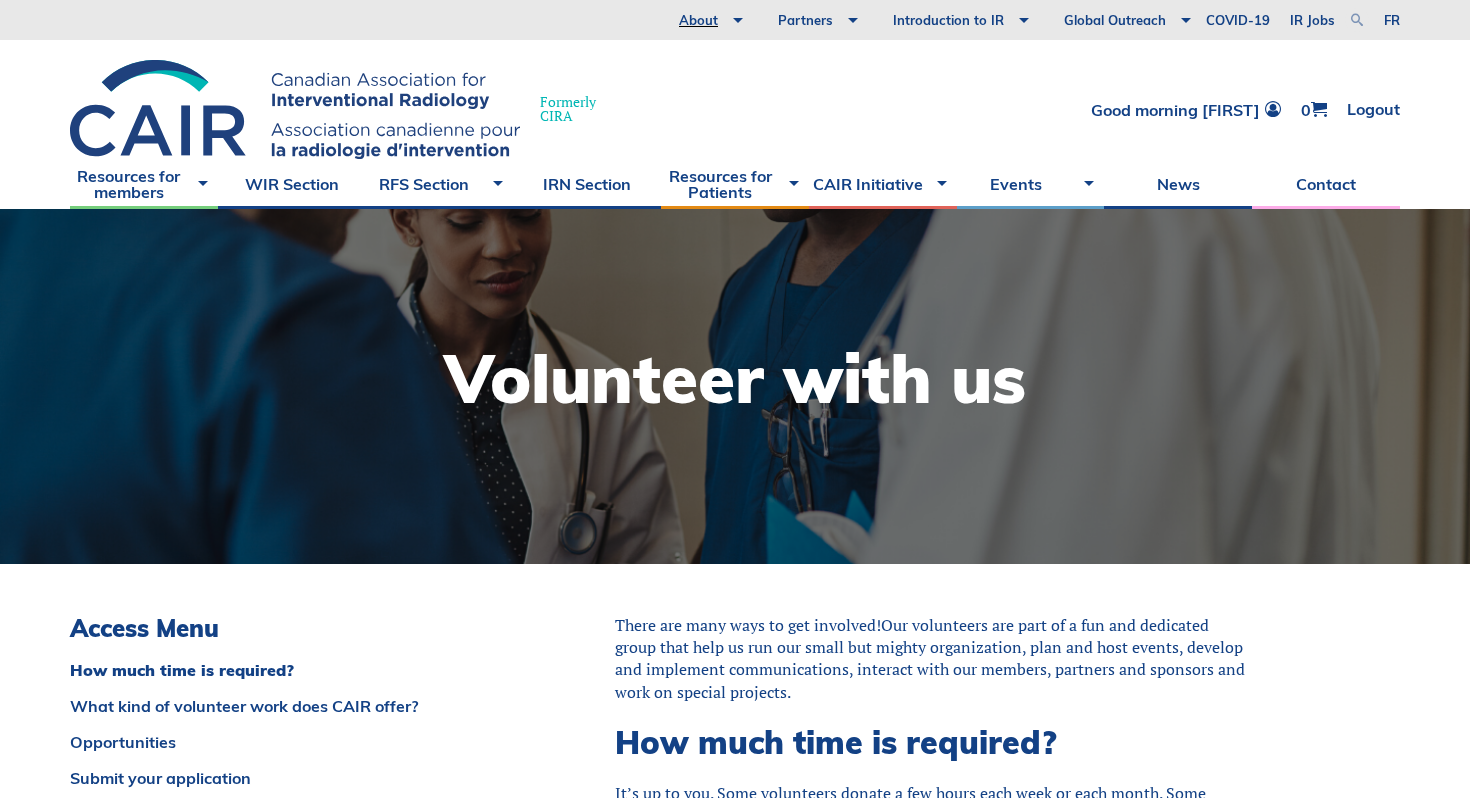 click at bounding box center [1357, 20] 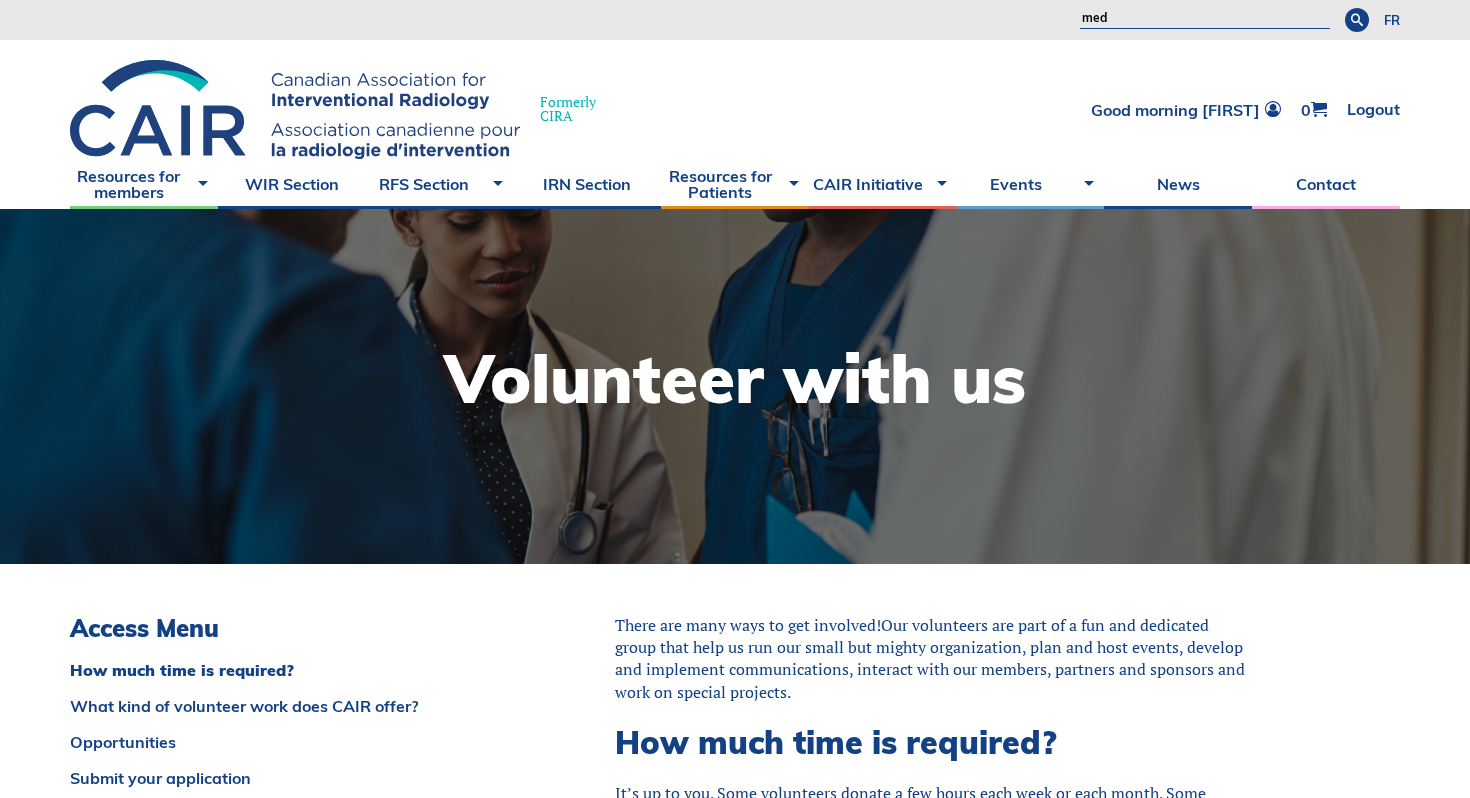 type on "medical student" 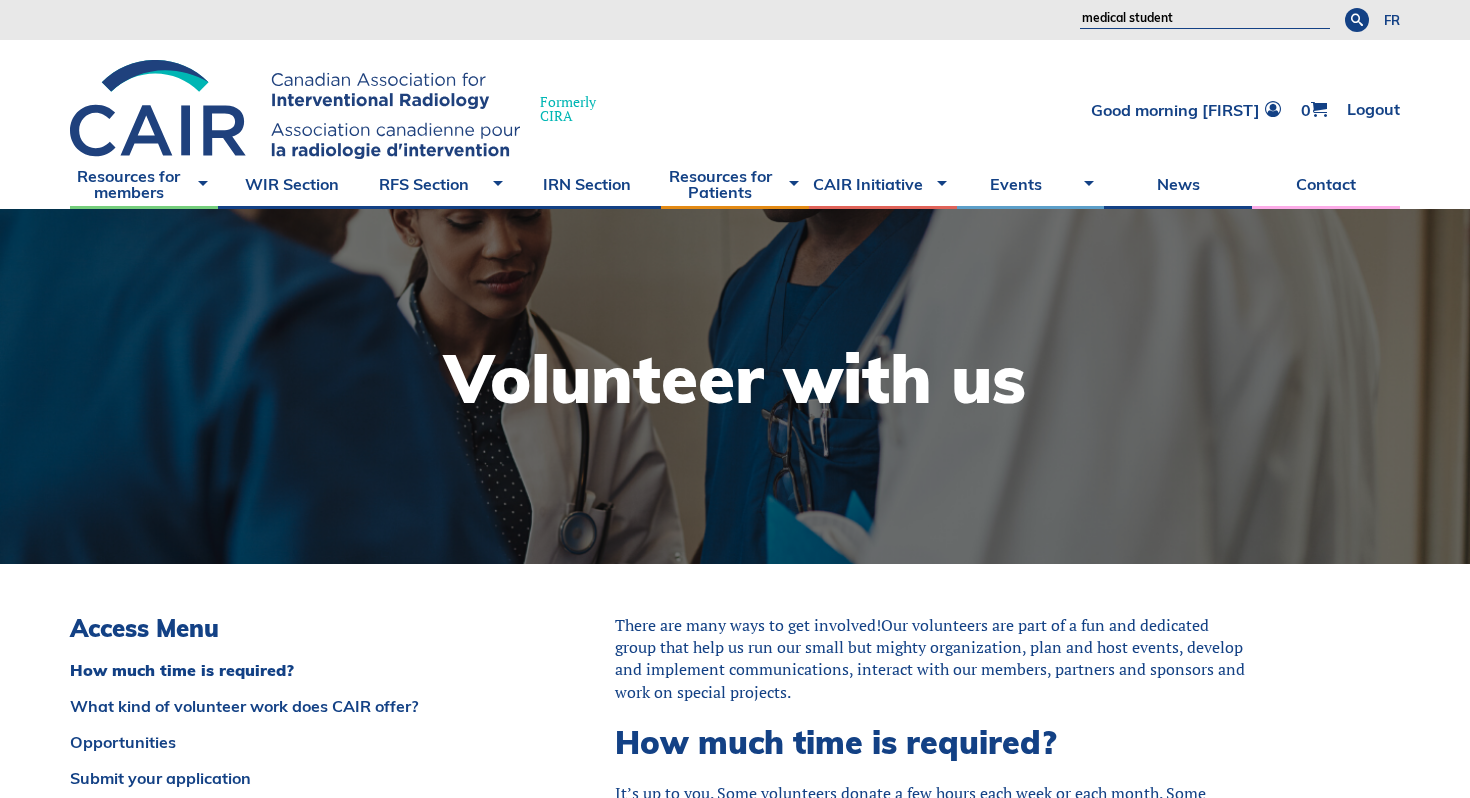 click on "medical student" at bounding box center [1205, 19] 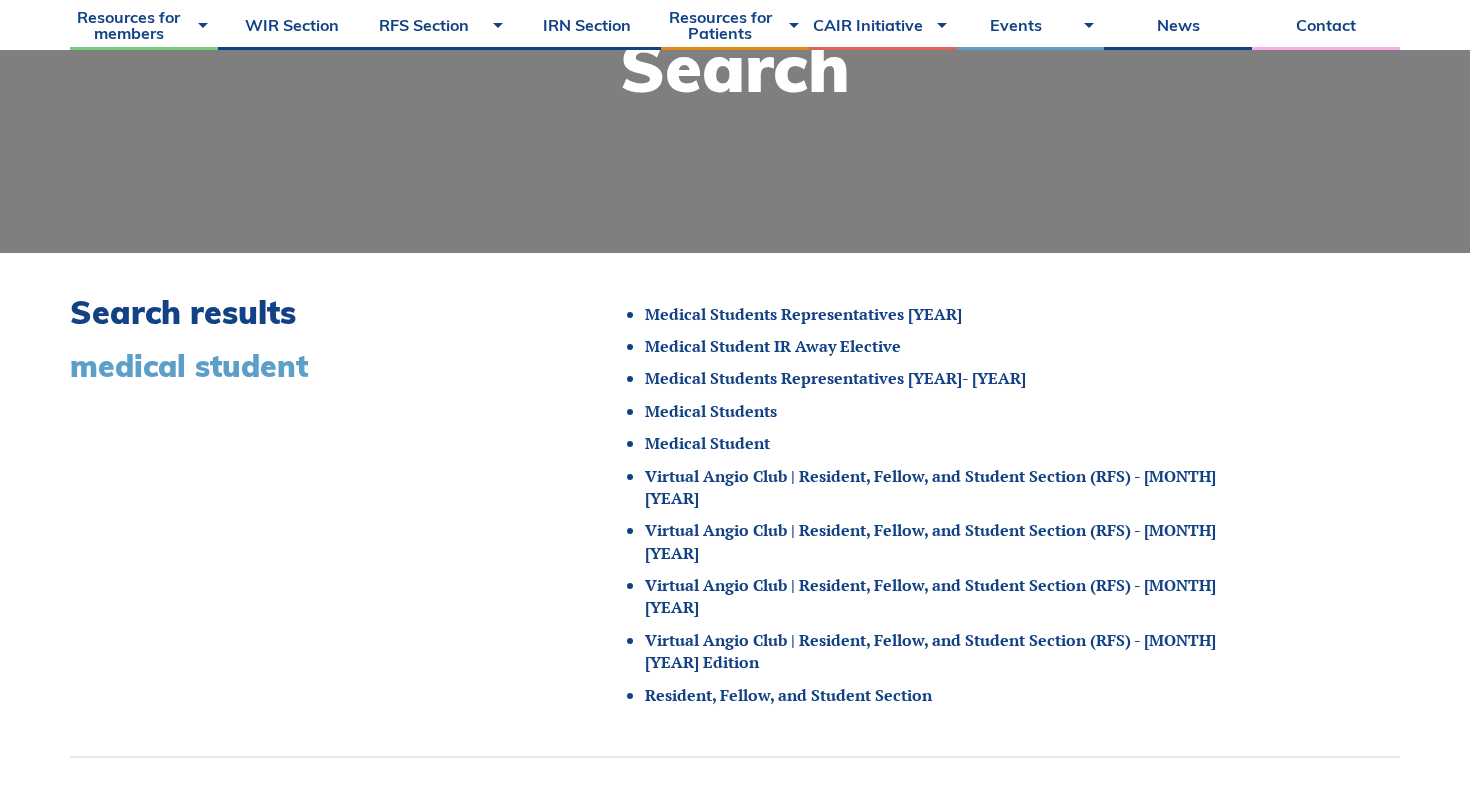 scroll, scrollTop: 419, scrollLeft: 0, axis: vertical 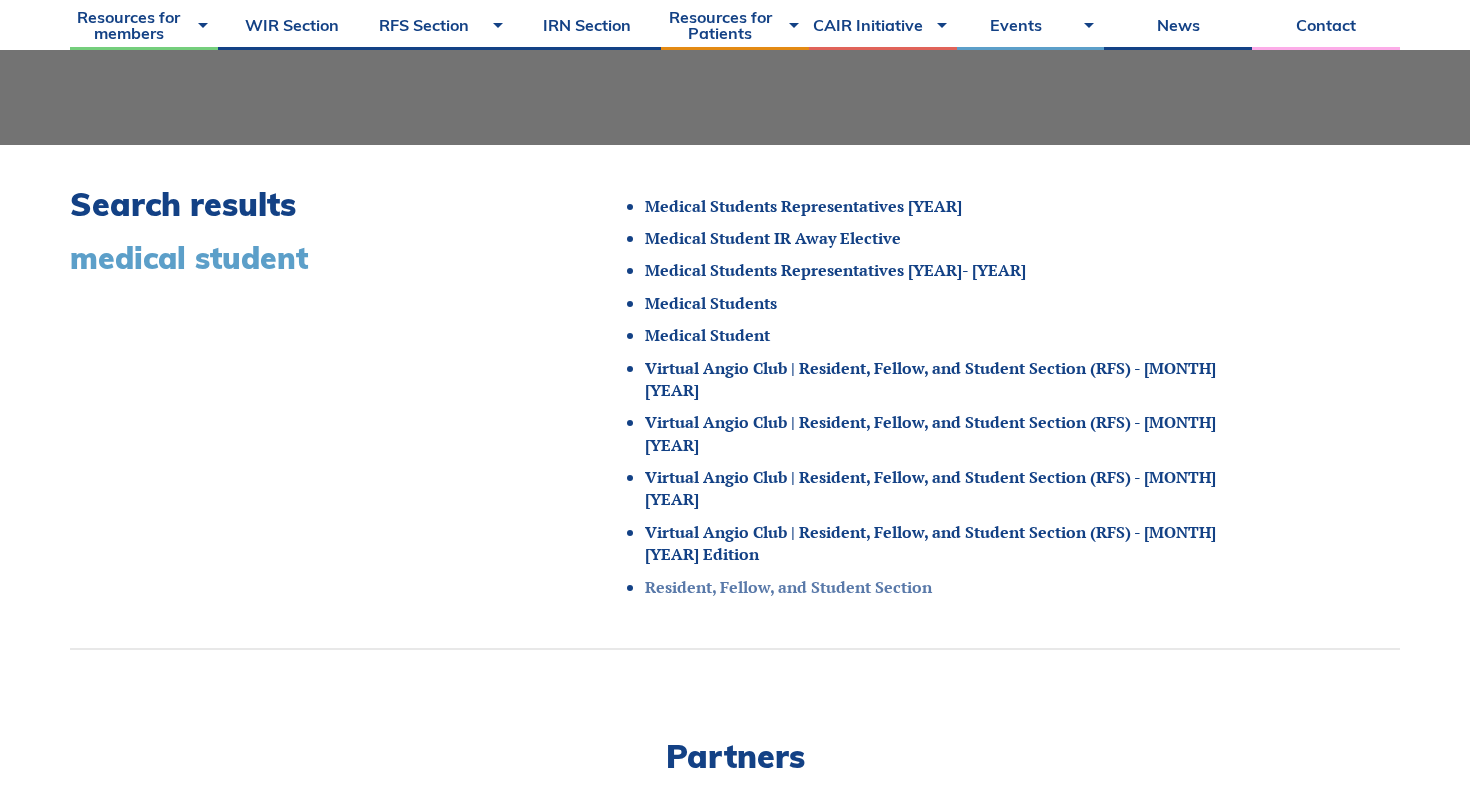 click on "Resident, Fellow, and Student Section" at bounding box center (788, 587) 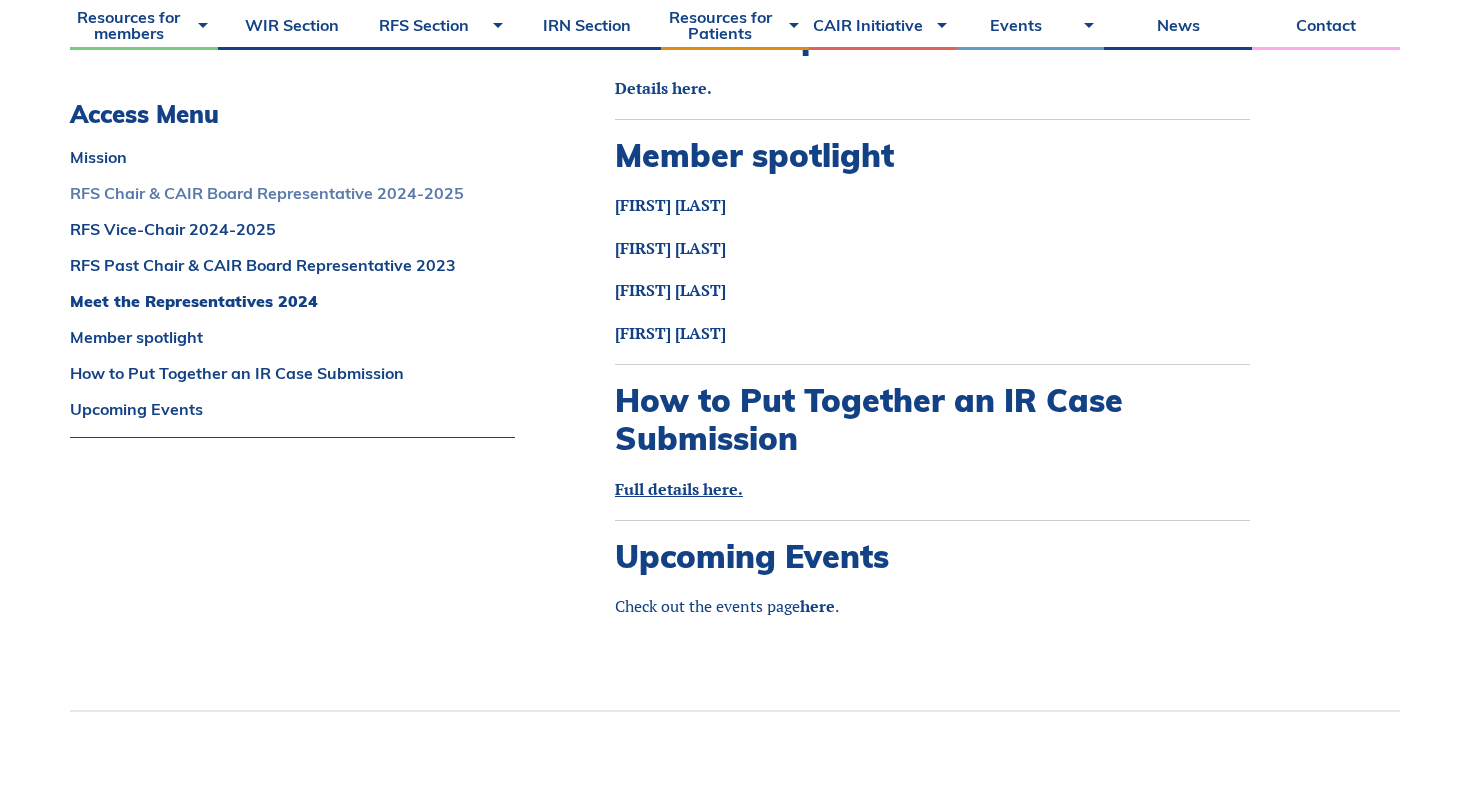 scroll, scrollTop: 2505, scrollLeft: 0, axis: vertical 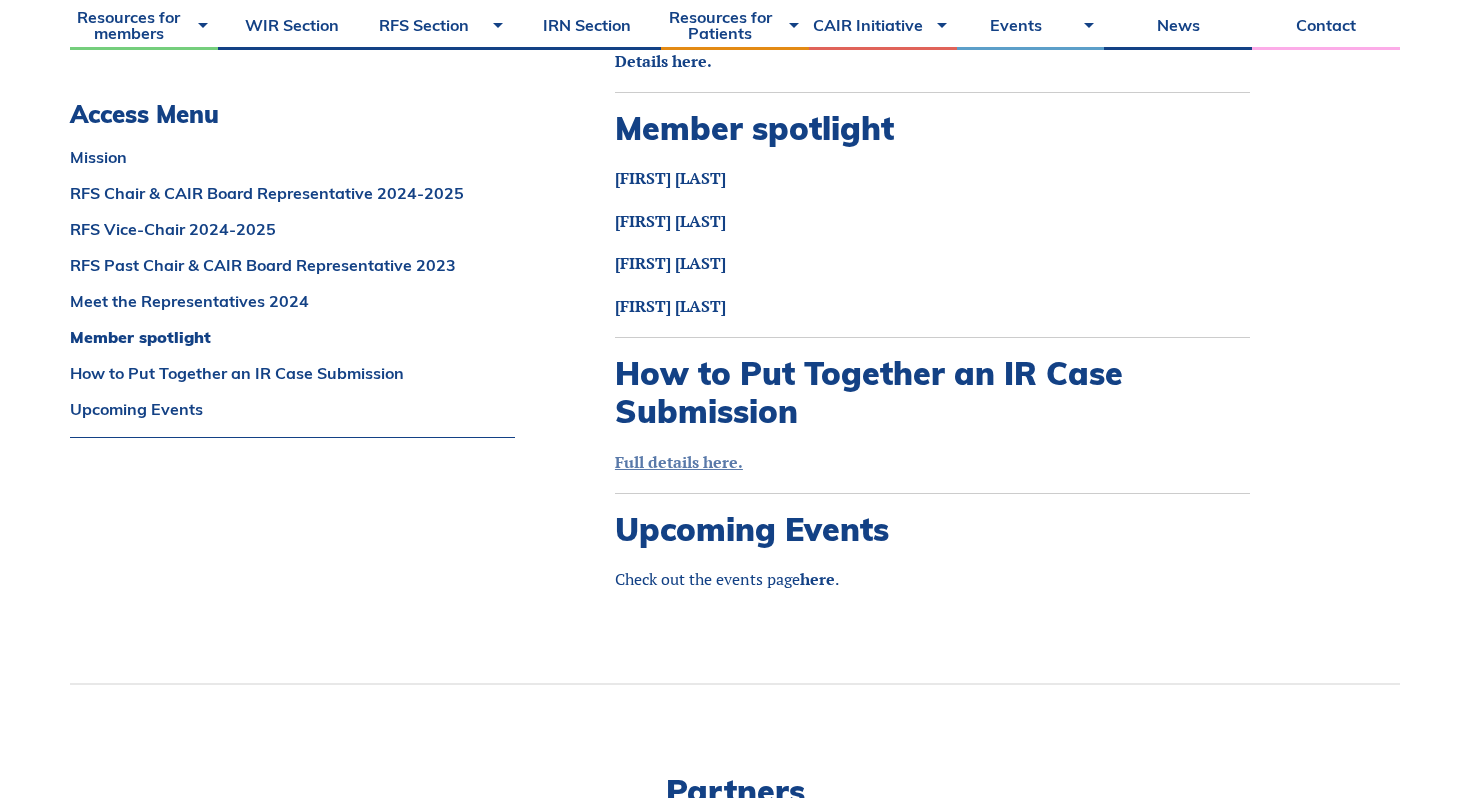 click on "Full details here." at bounding box center [679, 462] 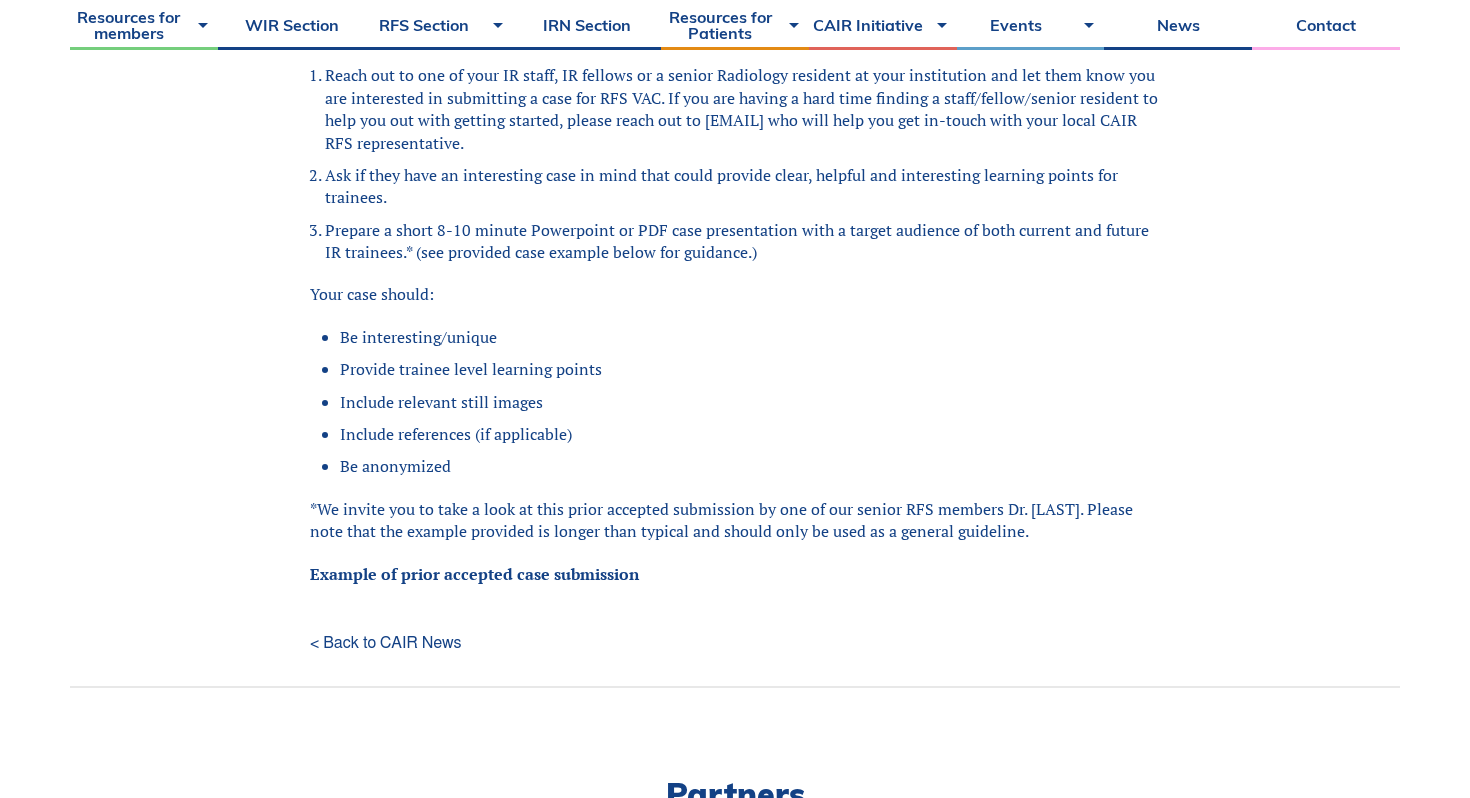 scroll, scrollTop: 630, scrollLeft: 0, axis: vertical 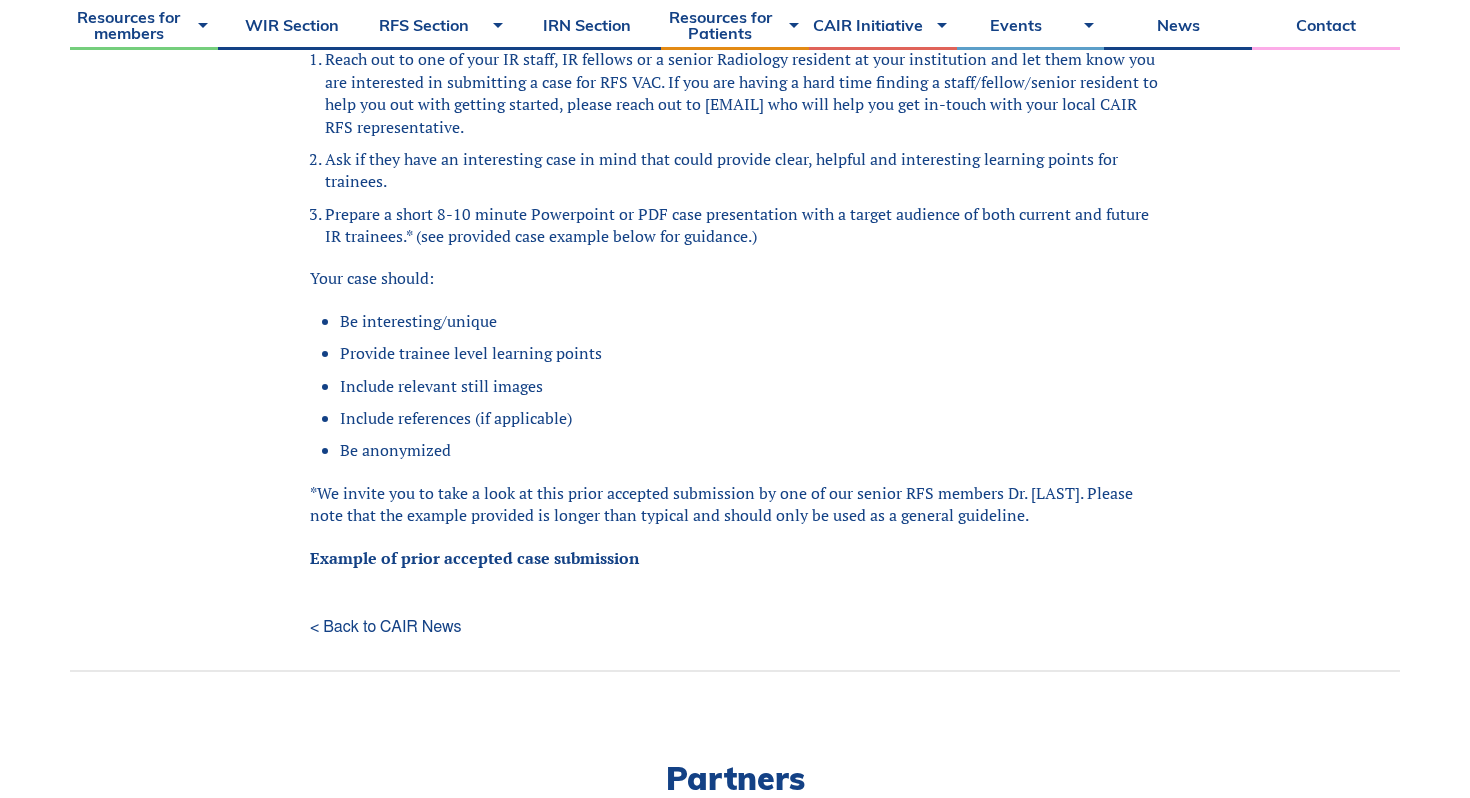 click on "< Back to CAIR News" at bounding box center (735, 627) 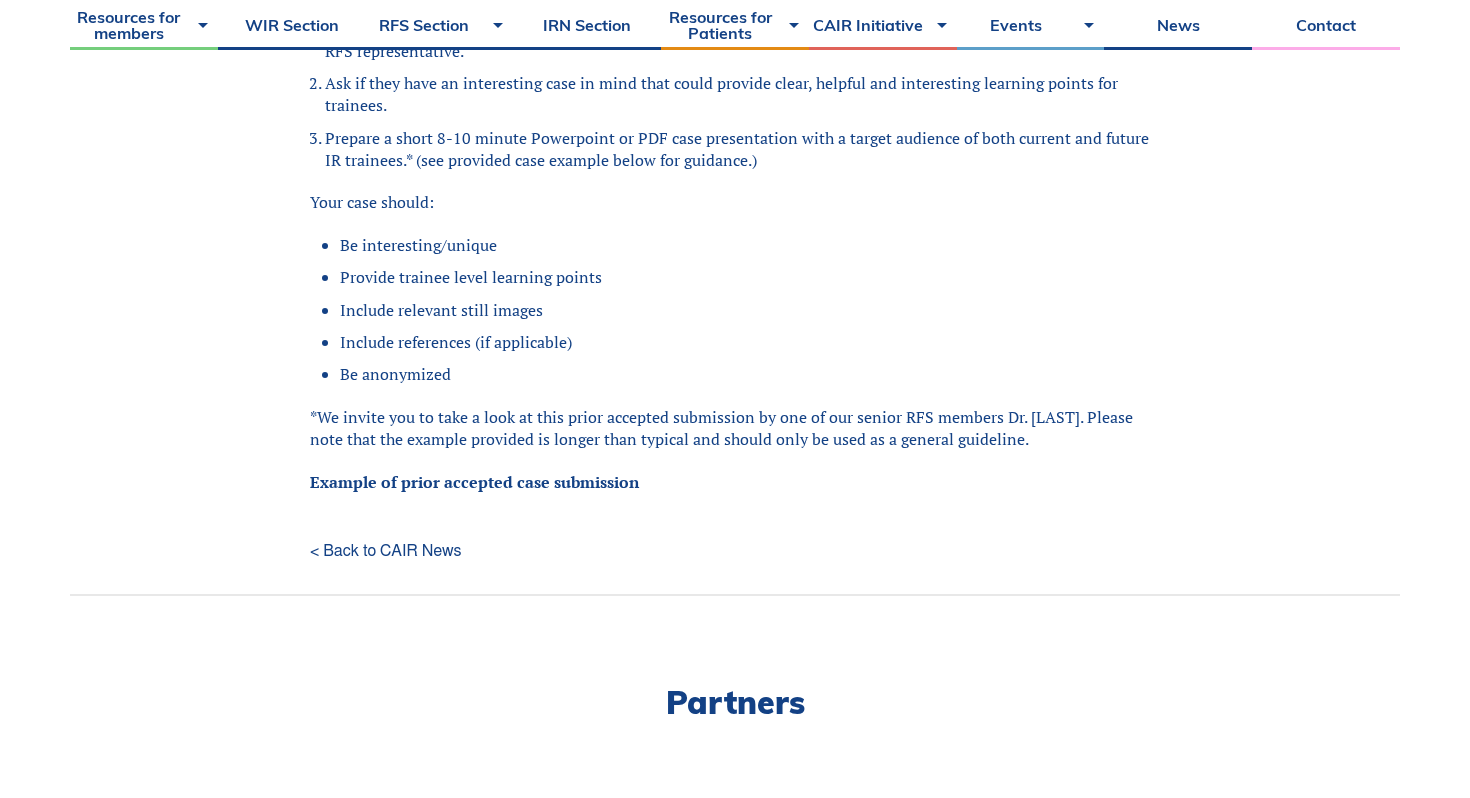 scroll, scrollTop: 633, scrollLeft: 0, axis: vertical 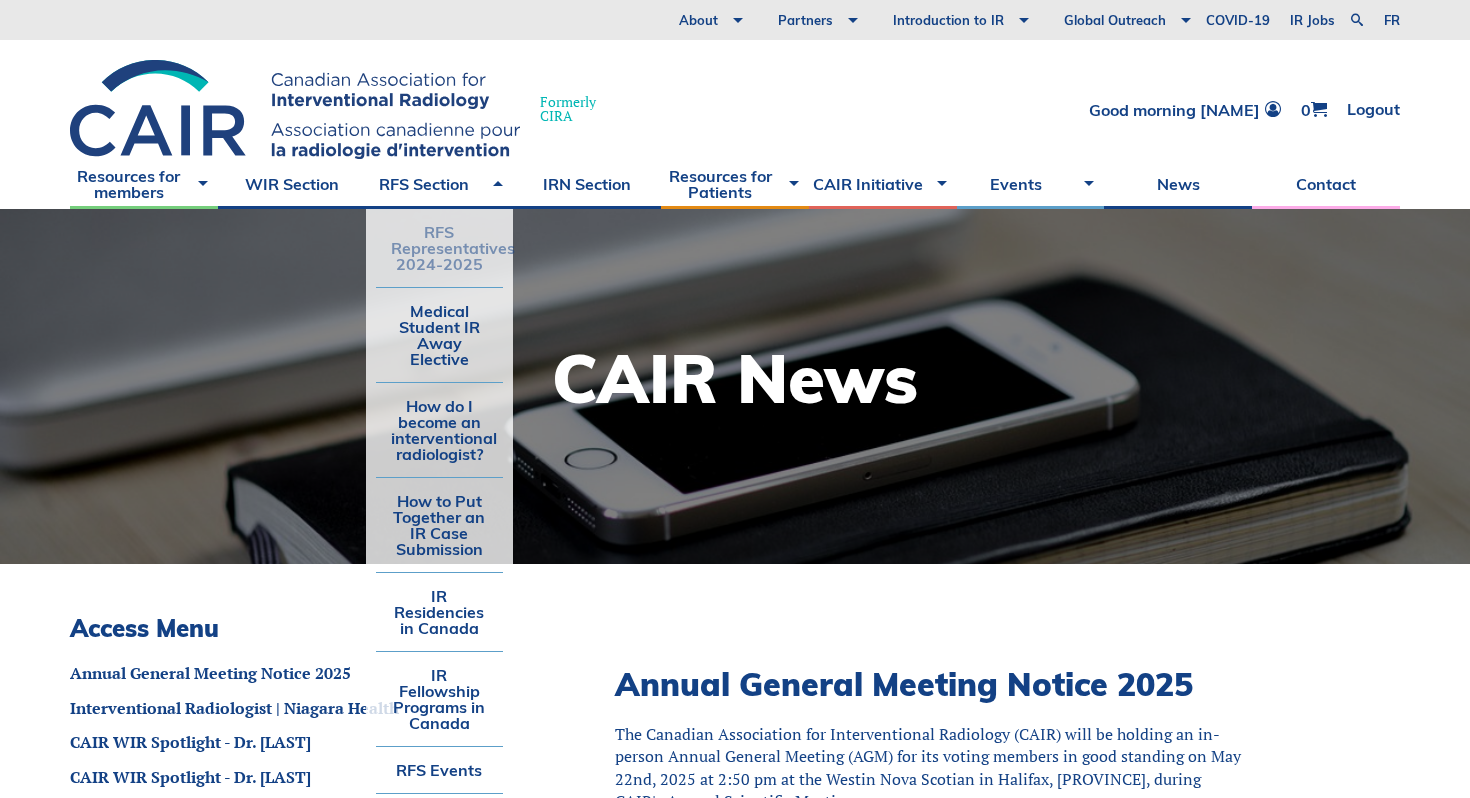click on "RFS Representatives 2024-2025" at bounding box center [440, 248] 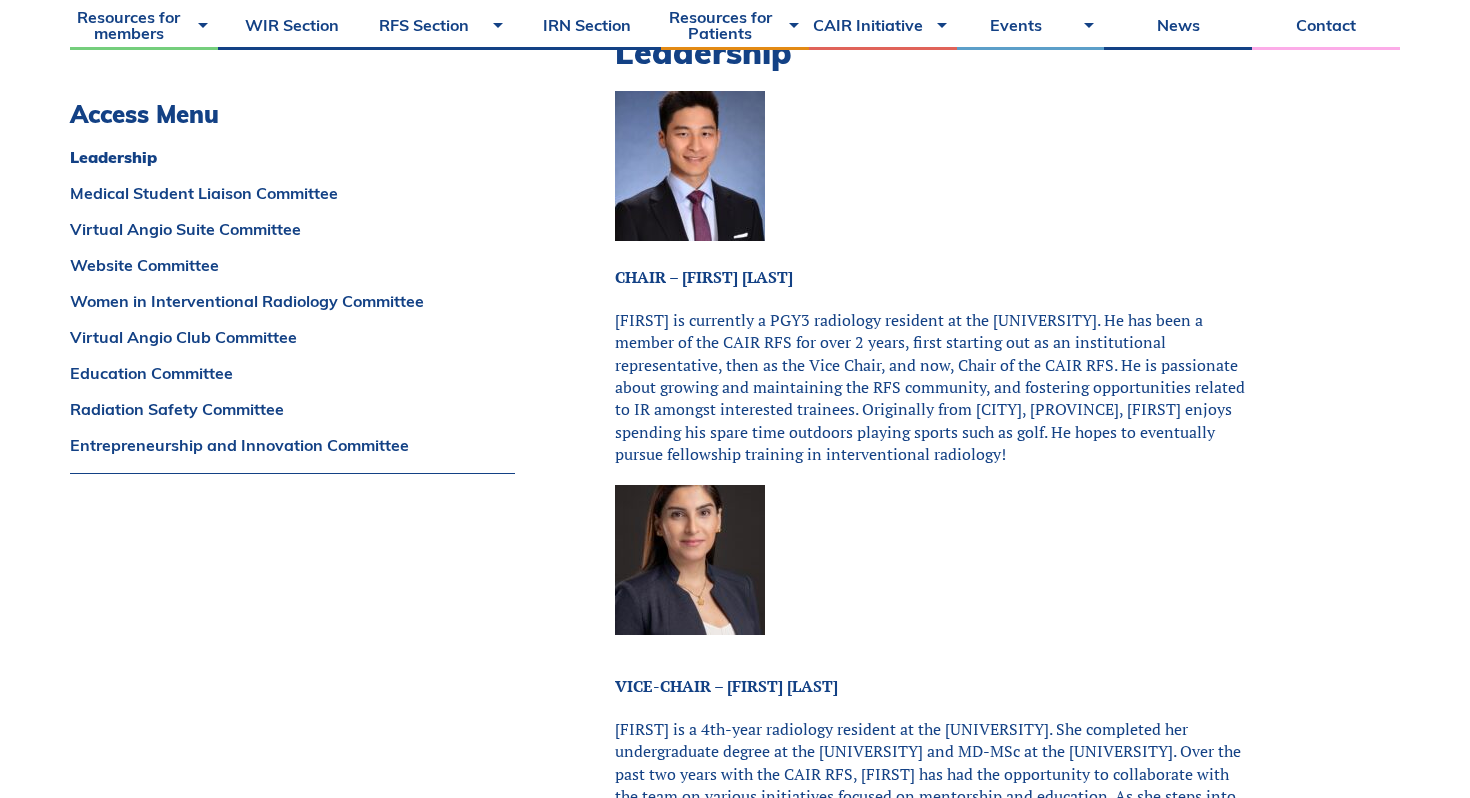 scroll, scrollTop: 609, scrollLeft: 0, axis: vertical 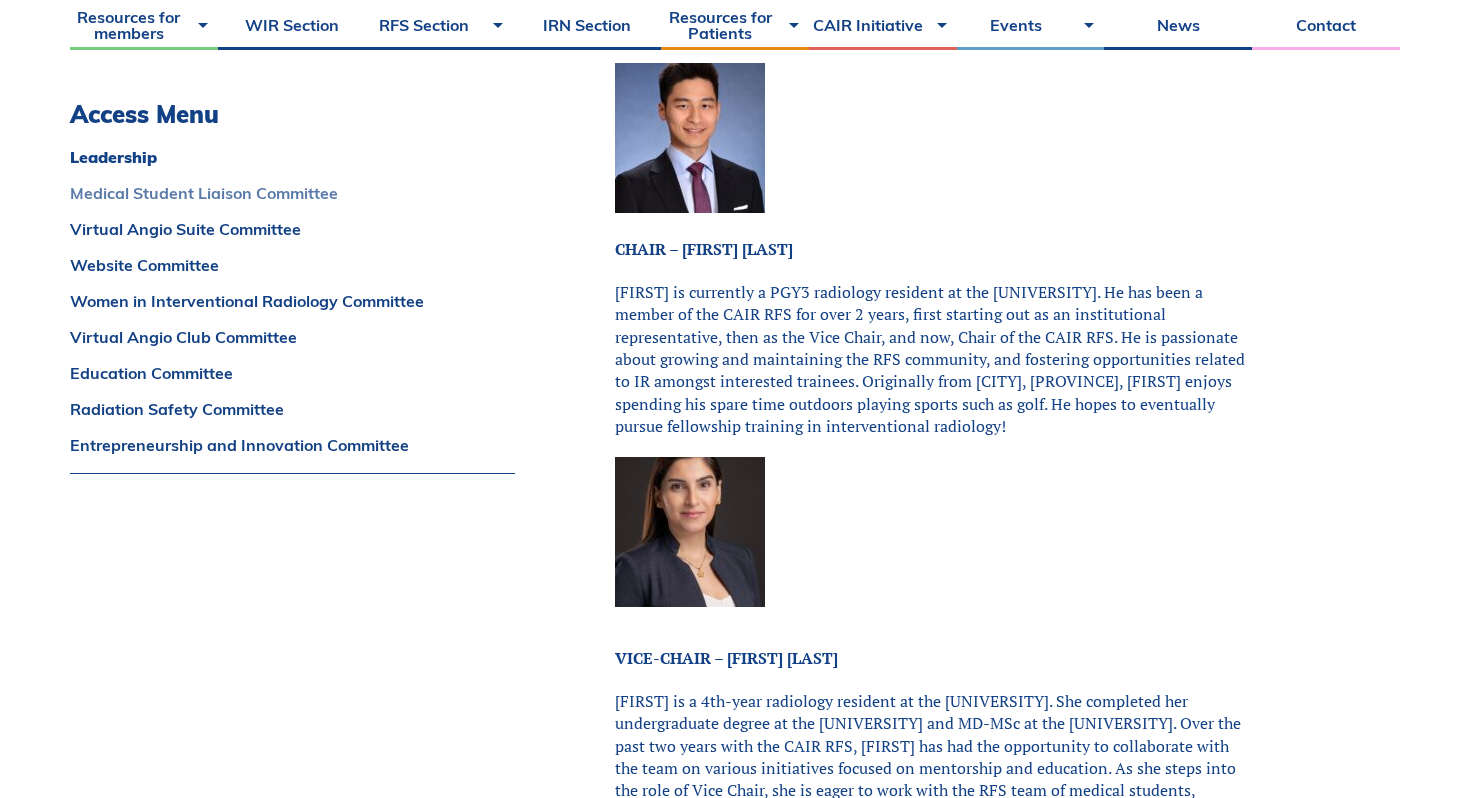 click on "Medical Student Liaison Committee" at bounding box center (292, 193) 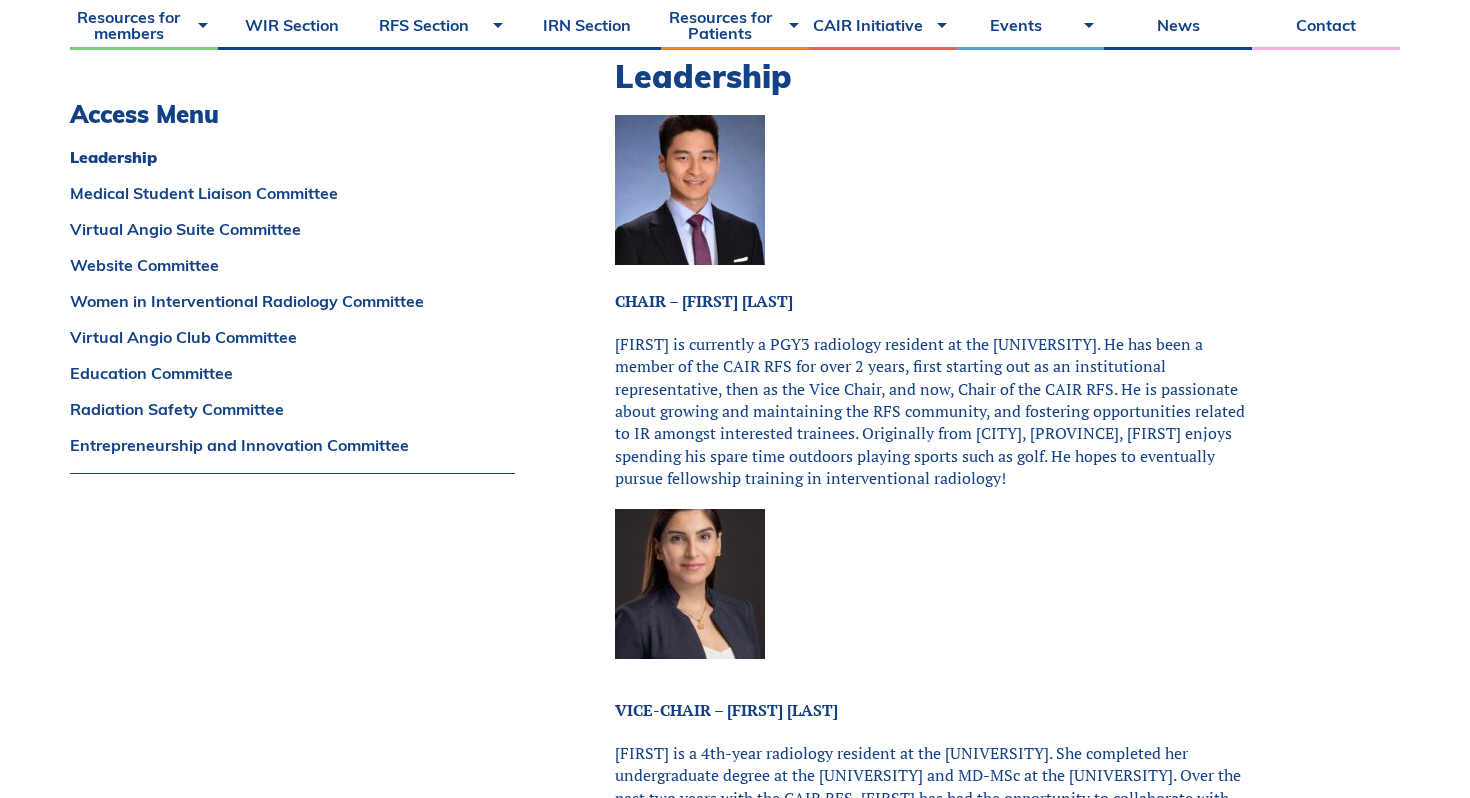 scroll, scrollTop: 562, scrollLeft: 0, axis: vertical 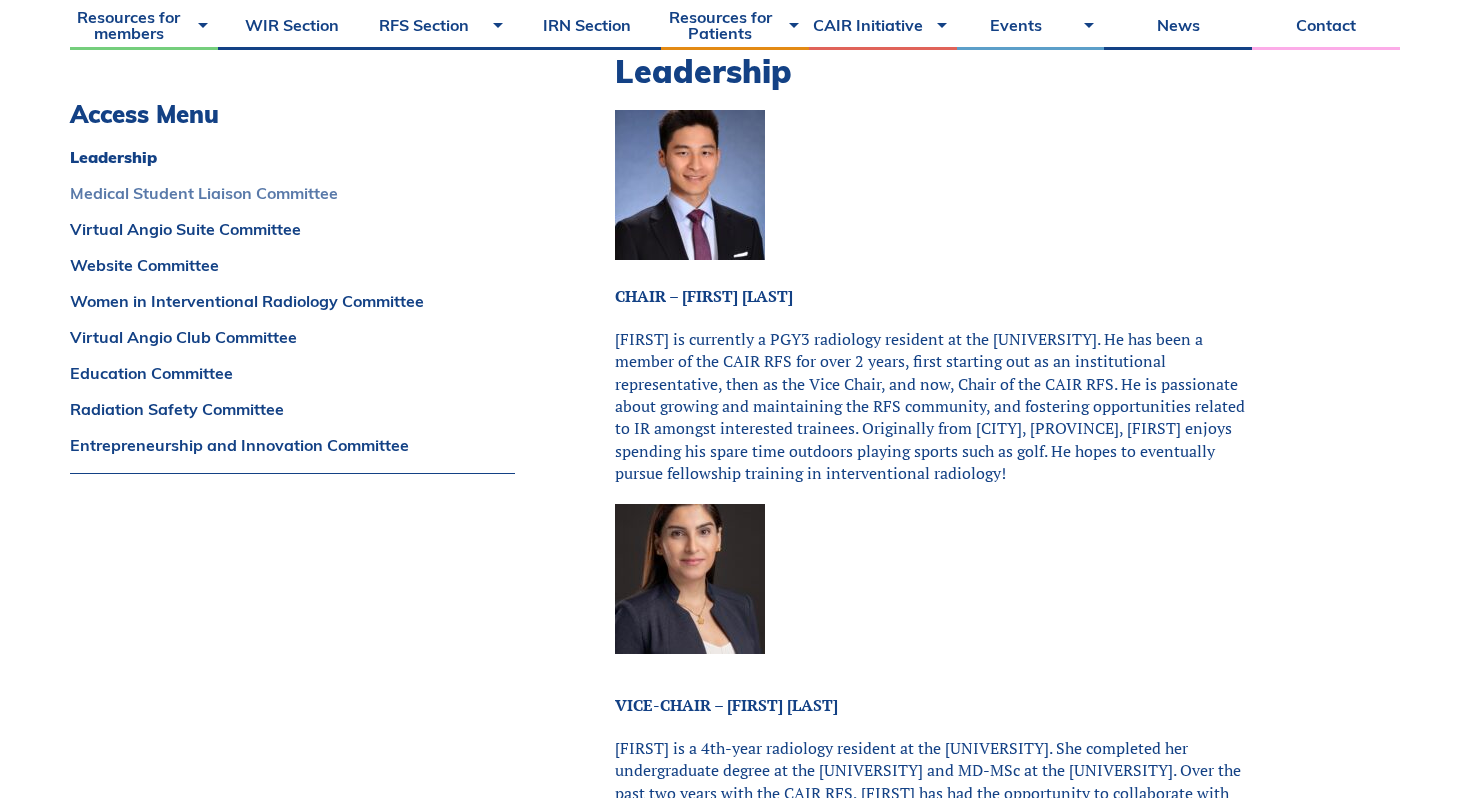 click on "Medical Student Liaison Committee" at bounding box center [292, 193] 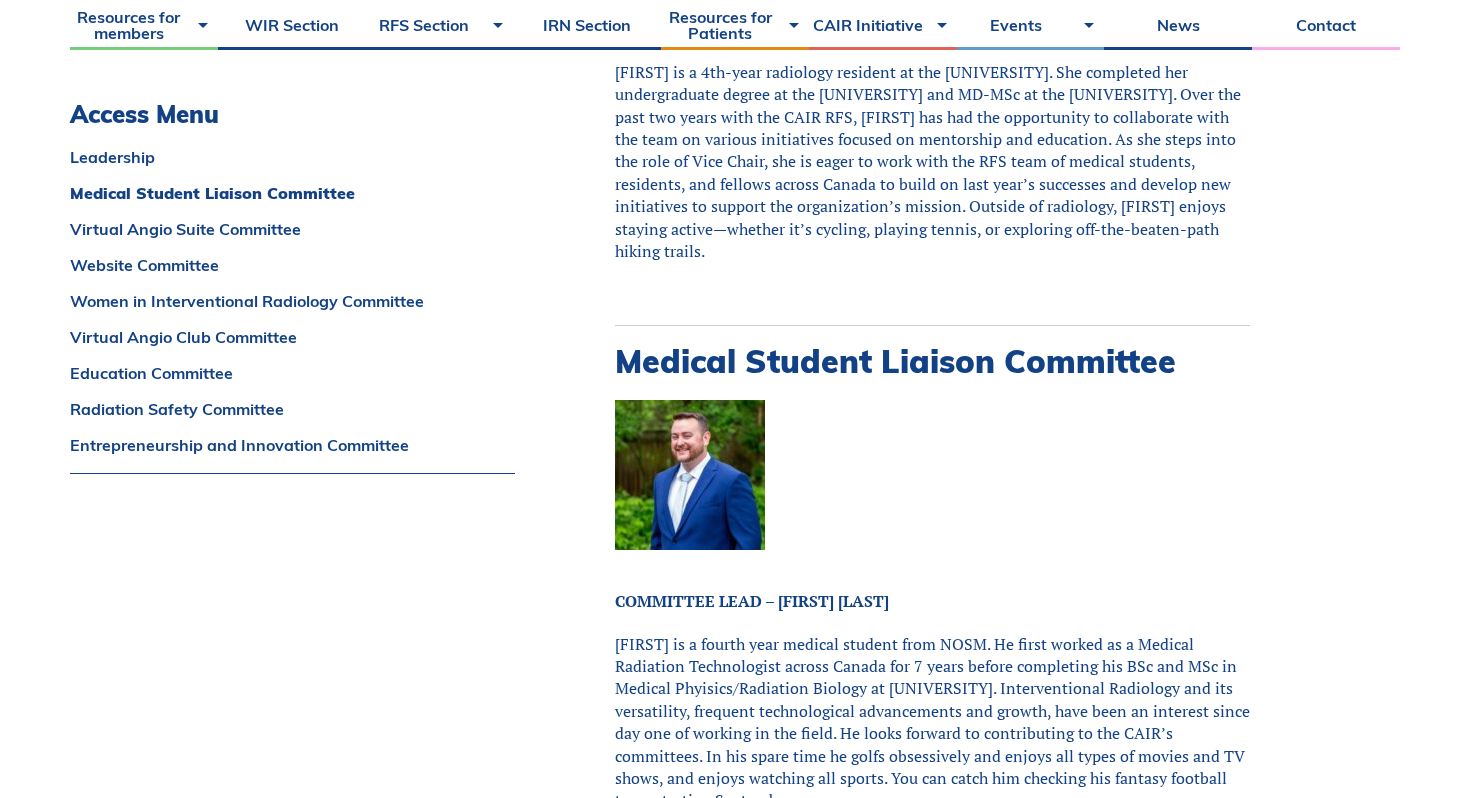 scroll, scrollTop: 672, scrollLeft: 0, axis: vertical 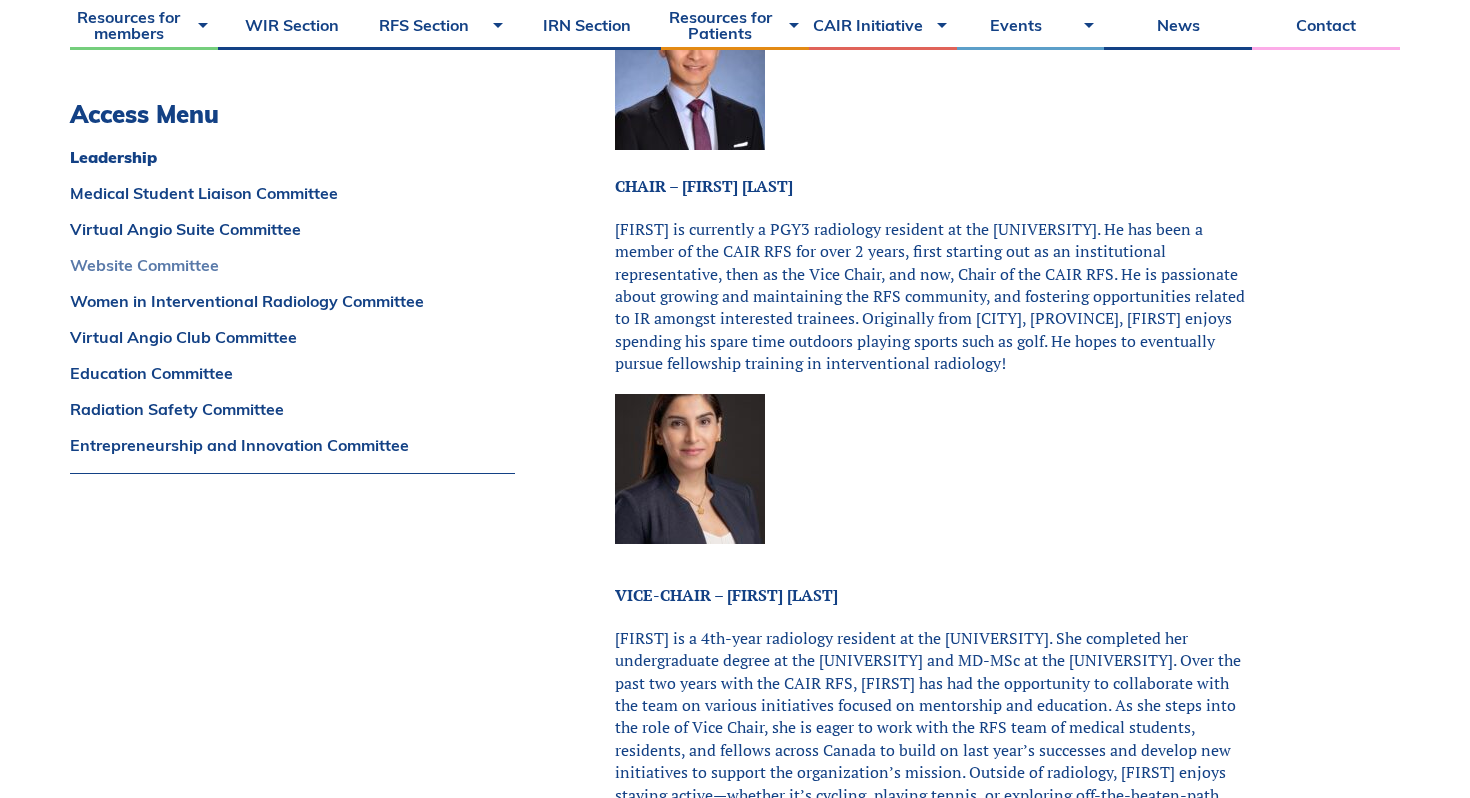 click on "Website Committee" at bounding box center (292, 265) 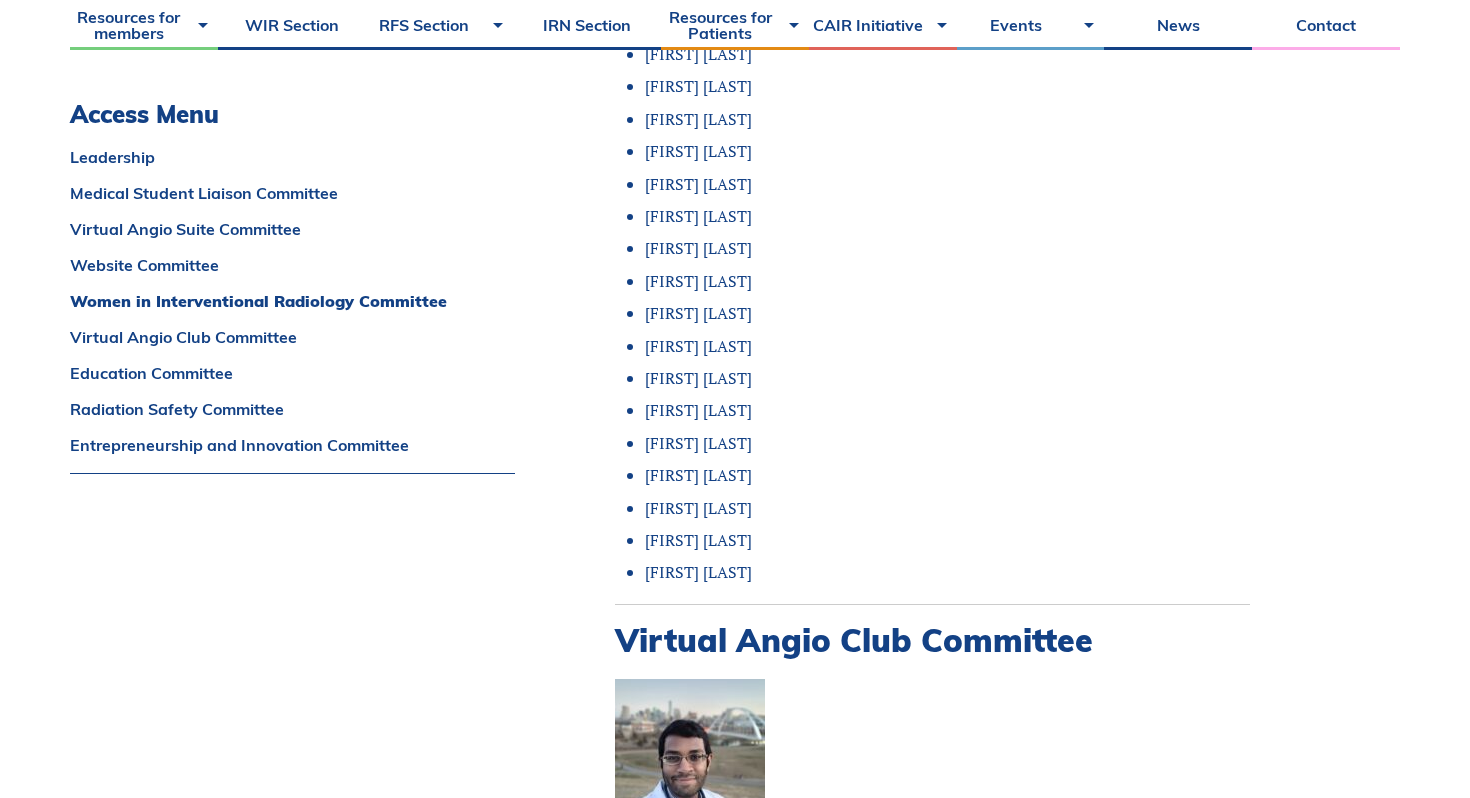 scroll, scrollTop: 6406, scrollLeft: 0, axis: vertical 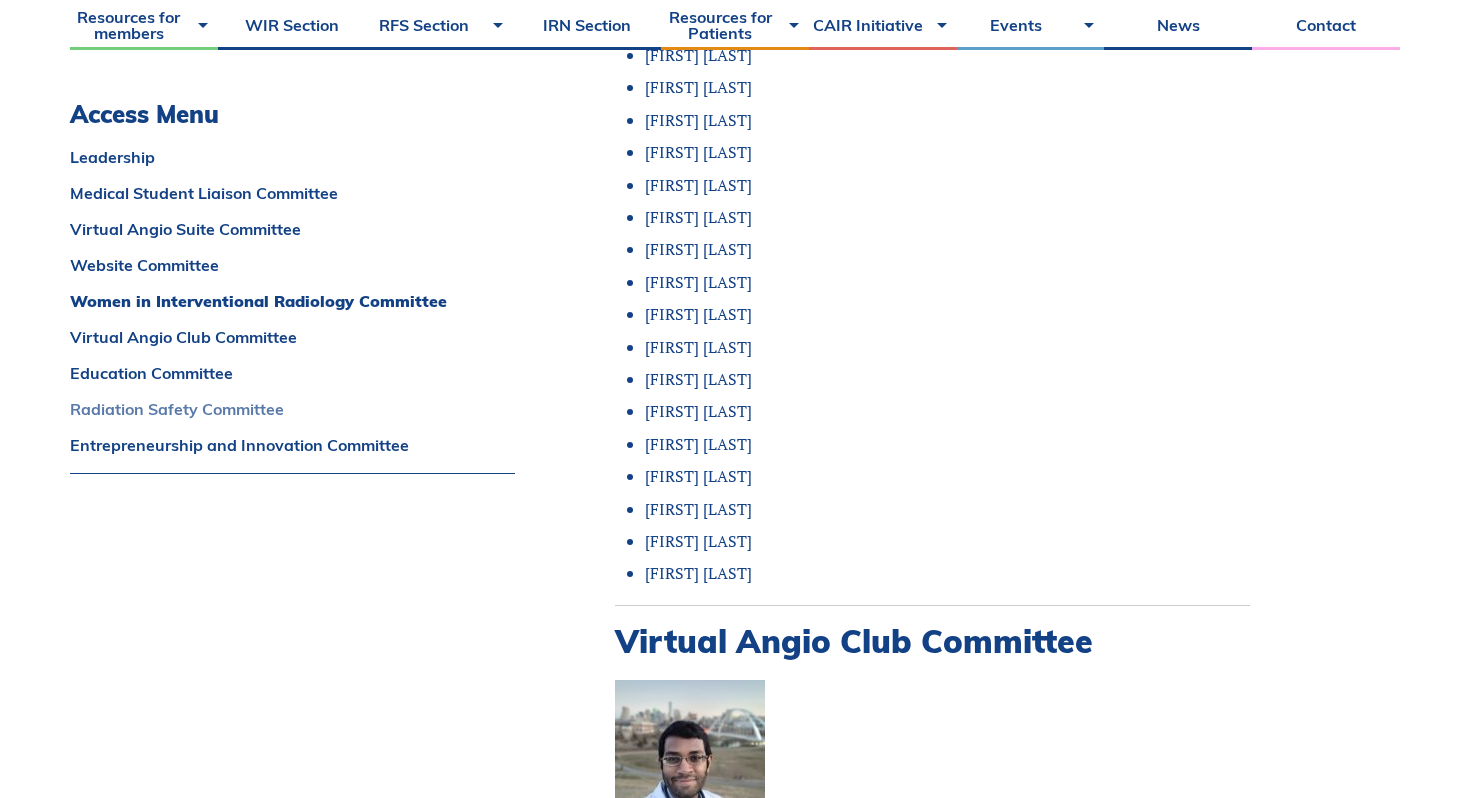 click on "Radiation Safety Committee" at bounding box center [292, 409] 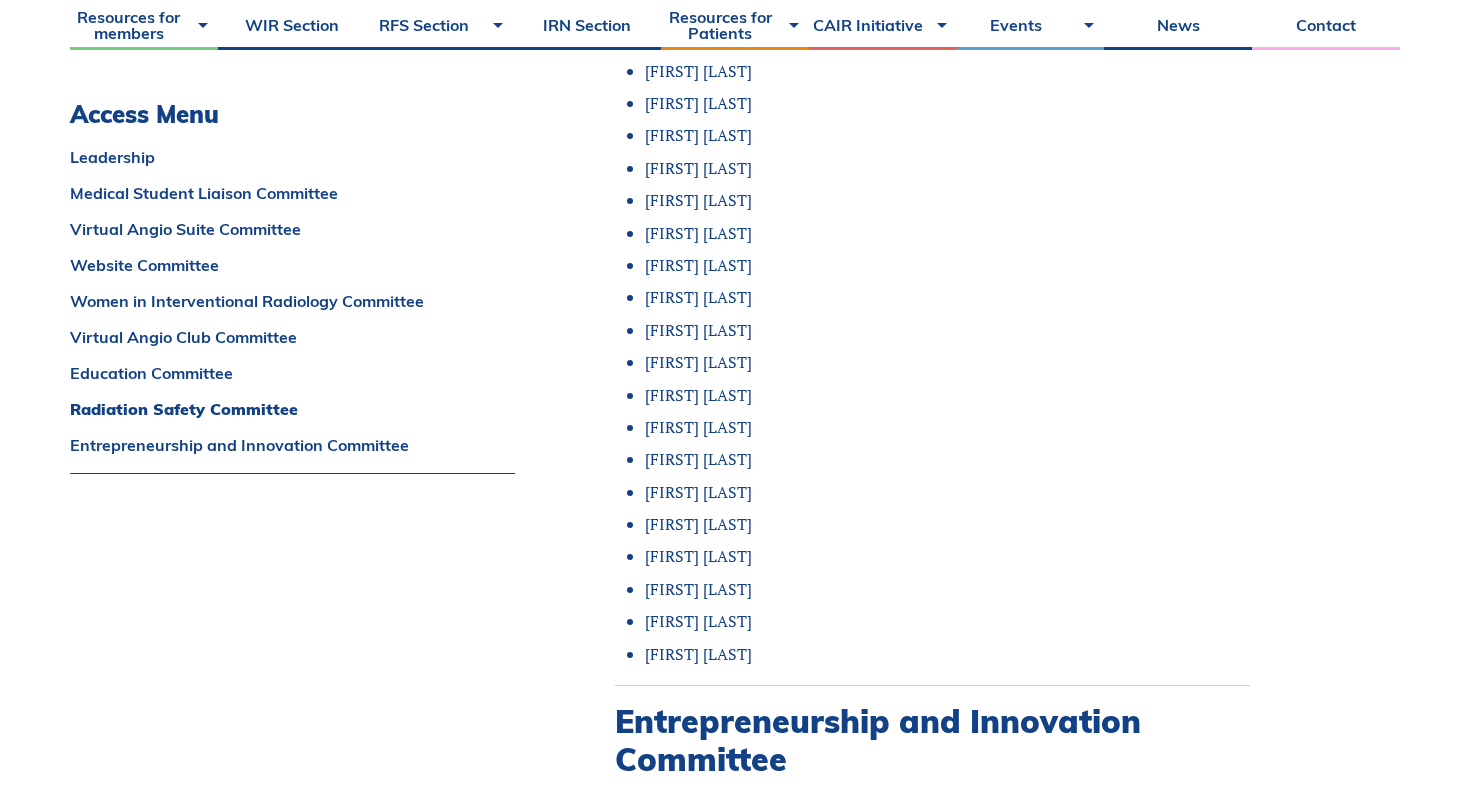 scroll, scrollTop: 11273, scrollLeft: 0, axis: vertical 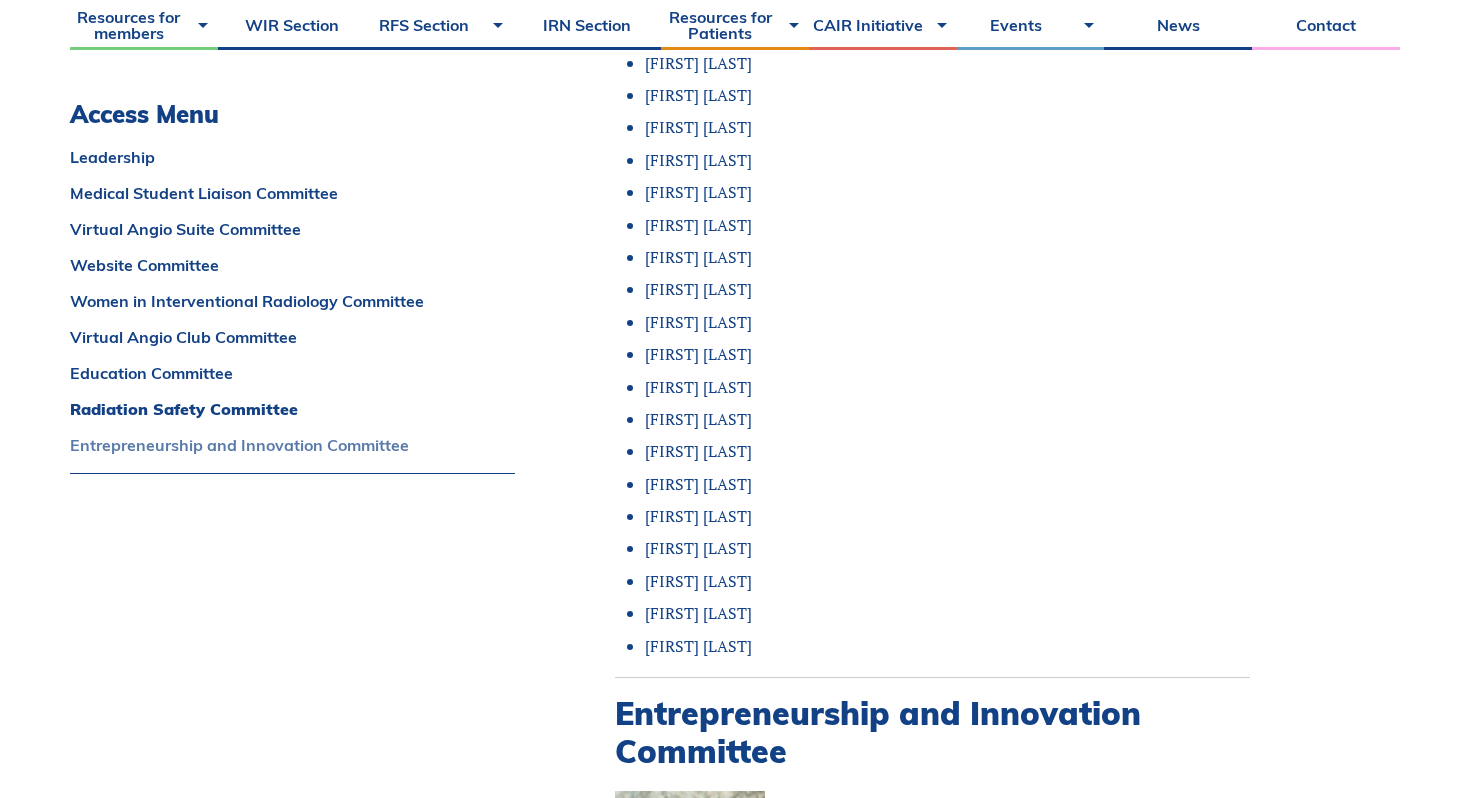 click on "Entrepreneurship and Innovation Committee" at bounding box center (292, 445) 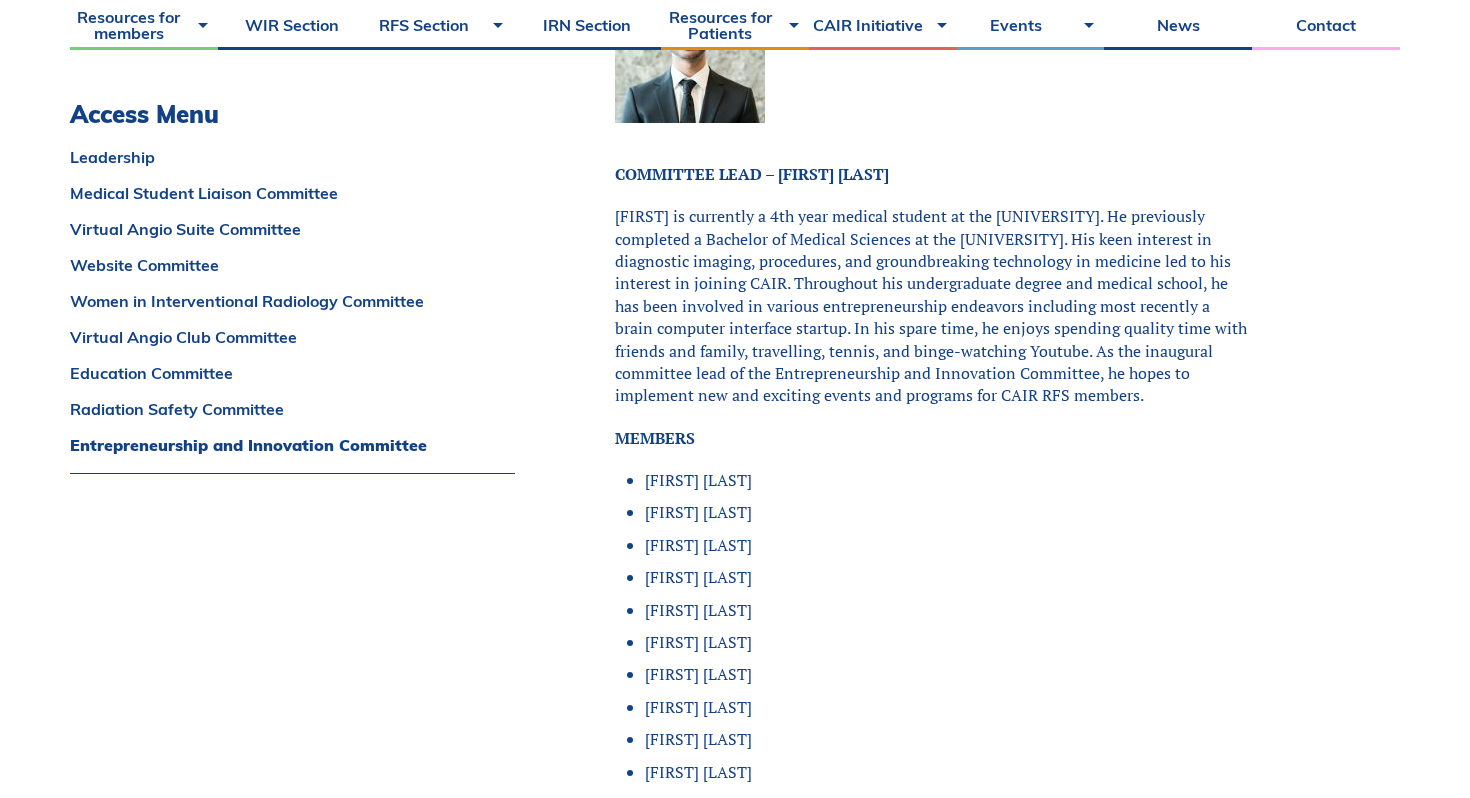 scroll, scrollTop: 12129, scrollLeft: 0, axis: vertical 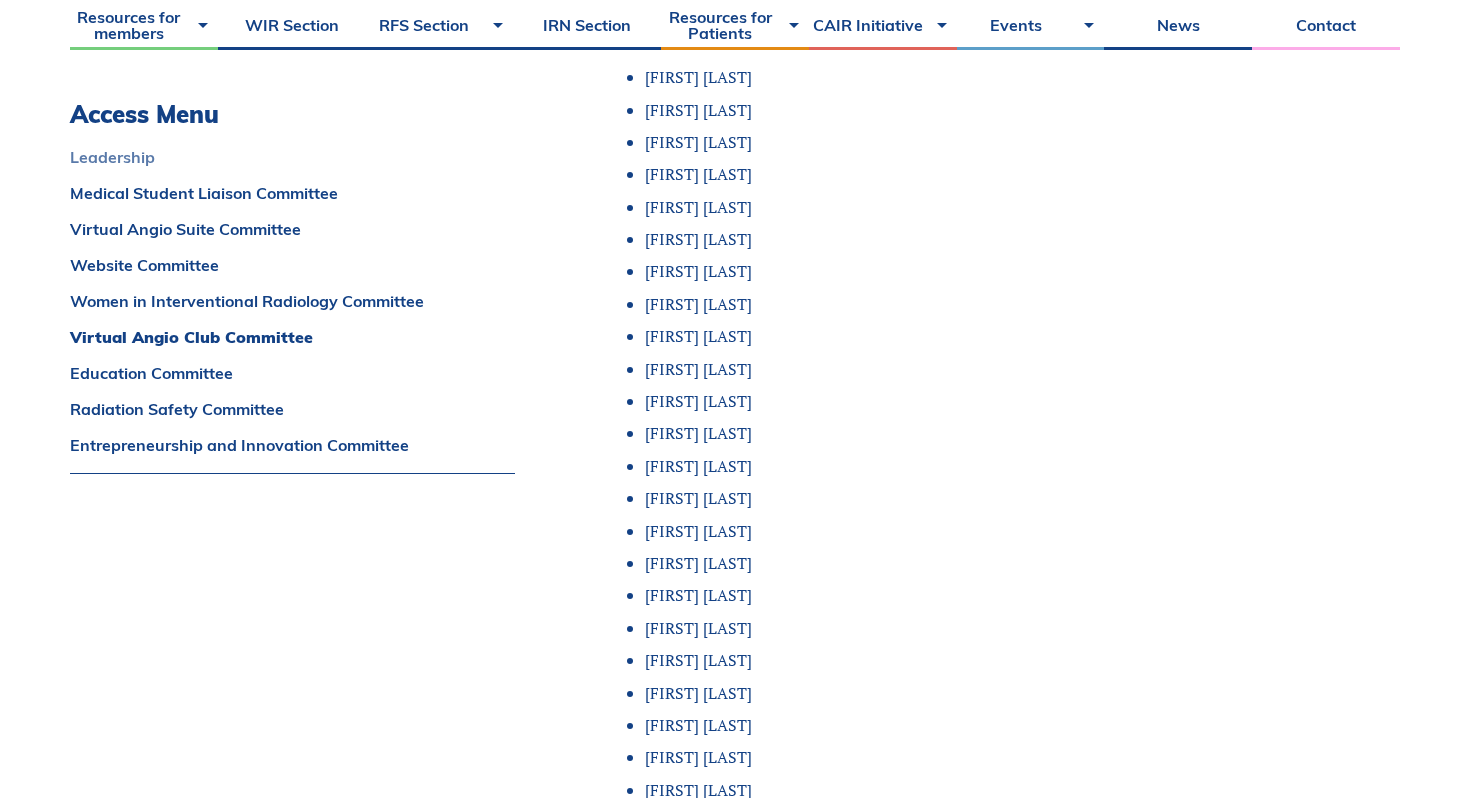 click on "Leadership" at bounding box center [292, 157] 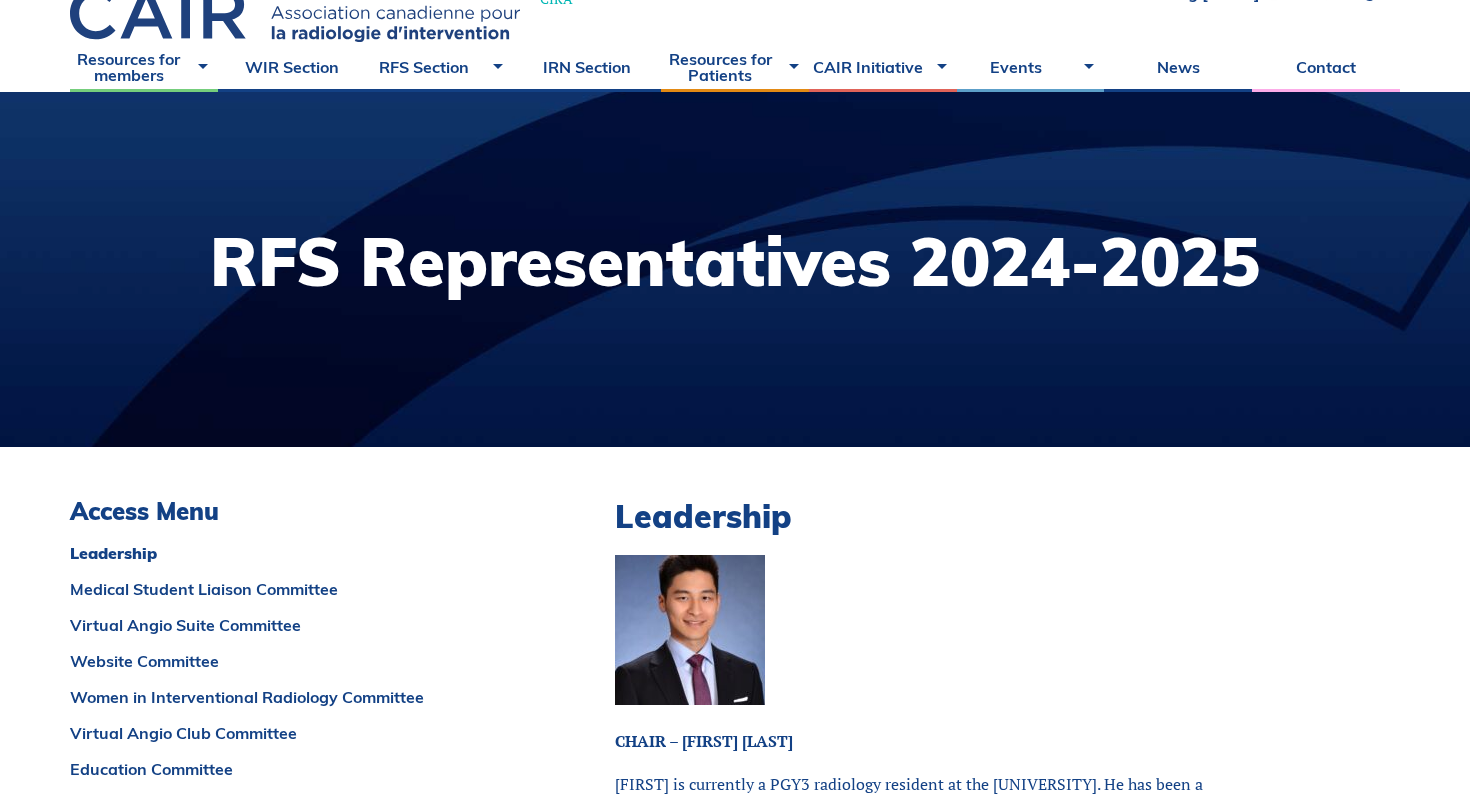 scroll, scrollTop: 0, scrollLeft: 0, axis: both 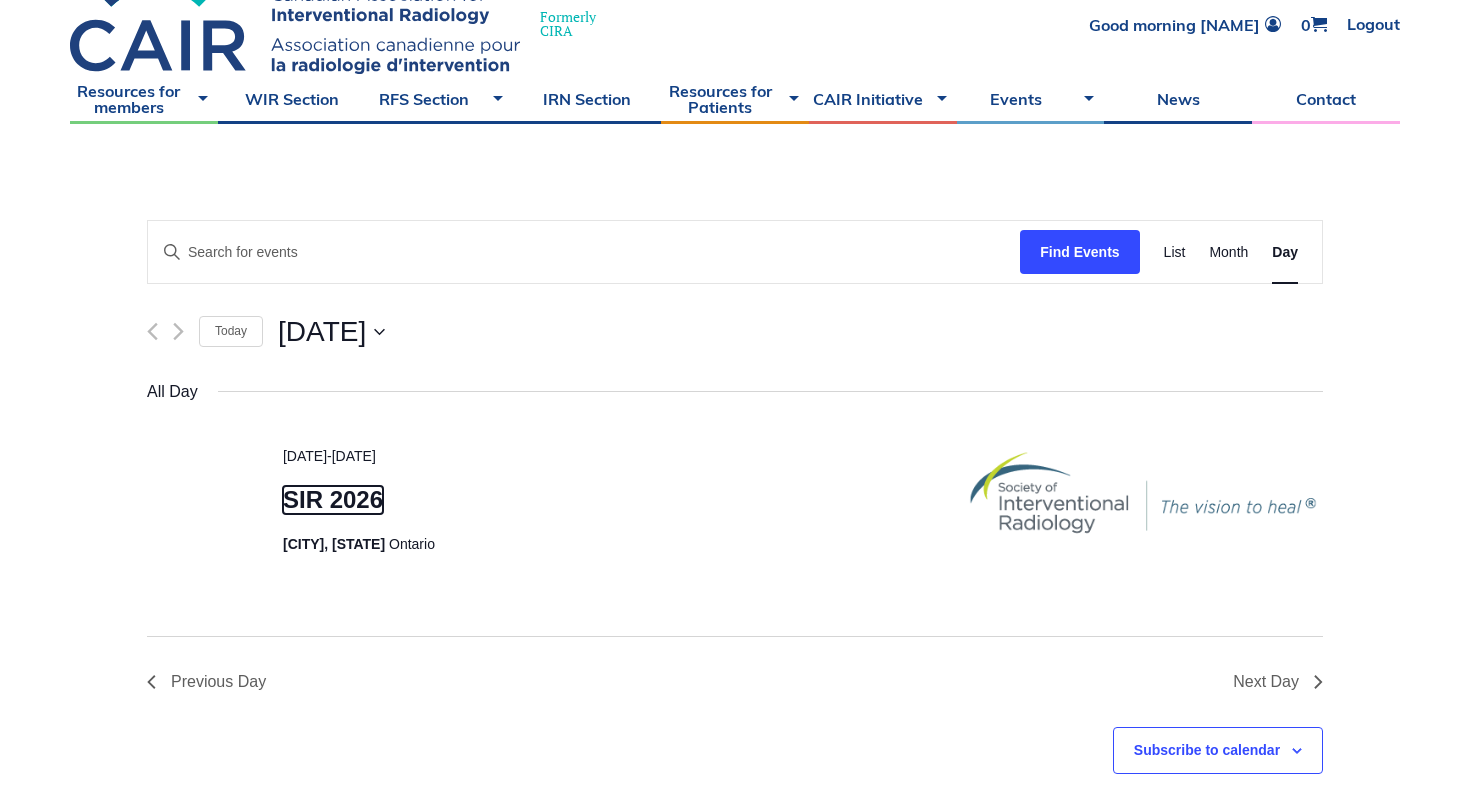 click on "SIR 2026" at bounding box center [333, 500] 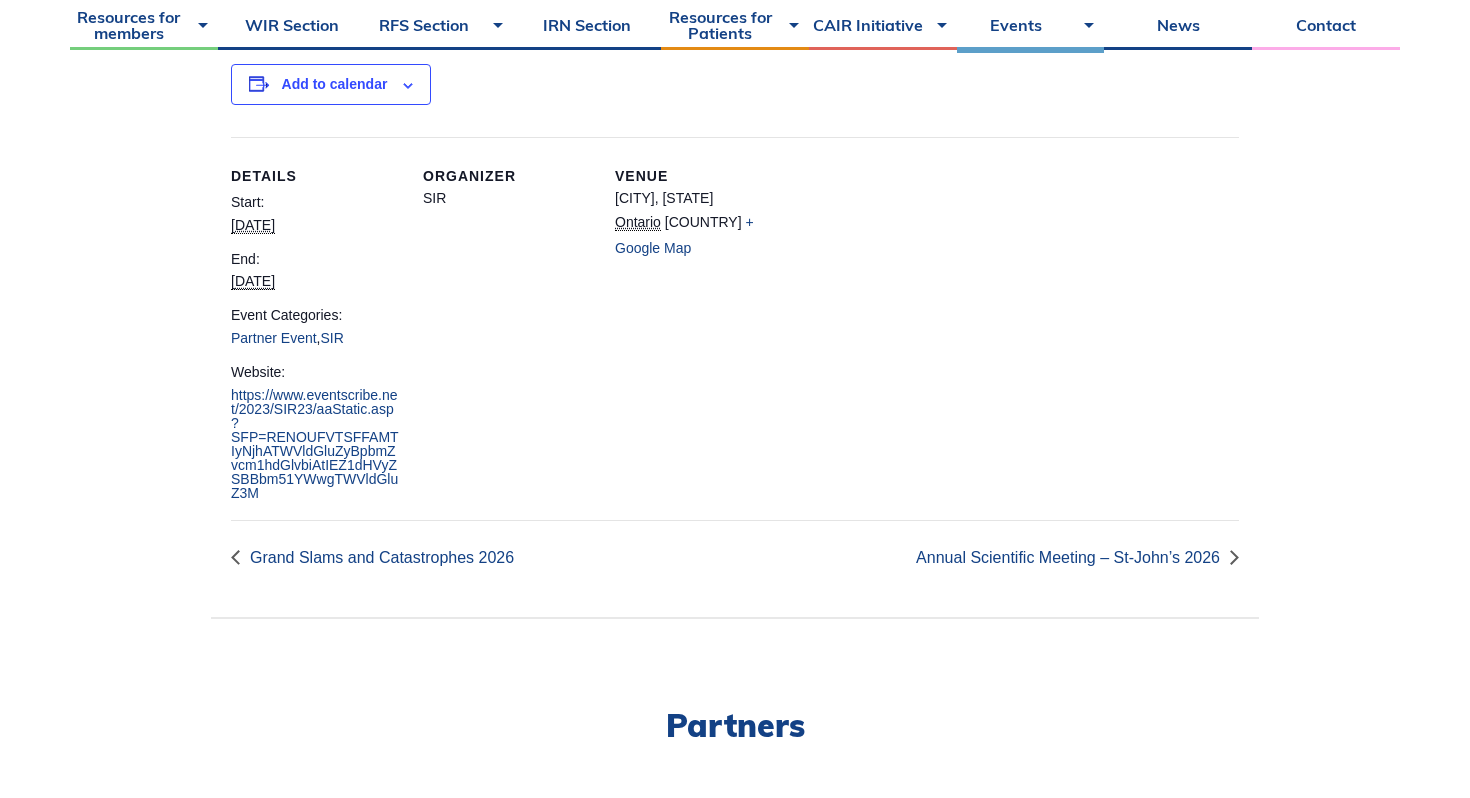 scroll, scrollTop: 636, scrollLeft: 0, axis: vertical 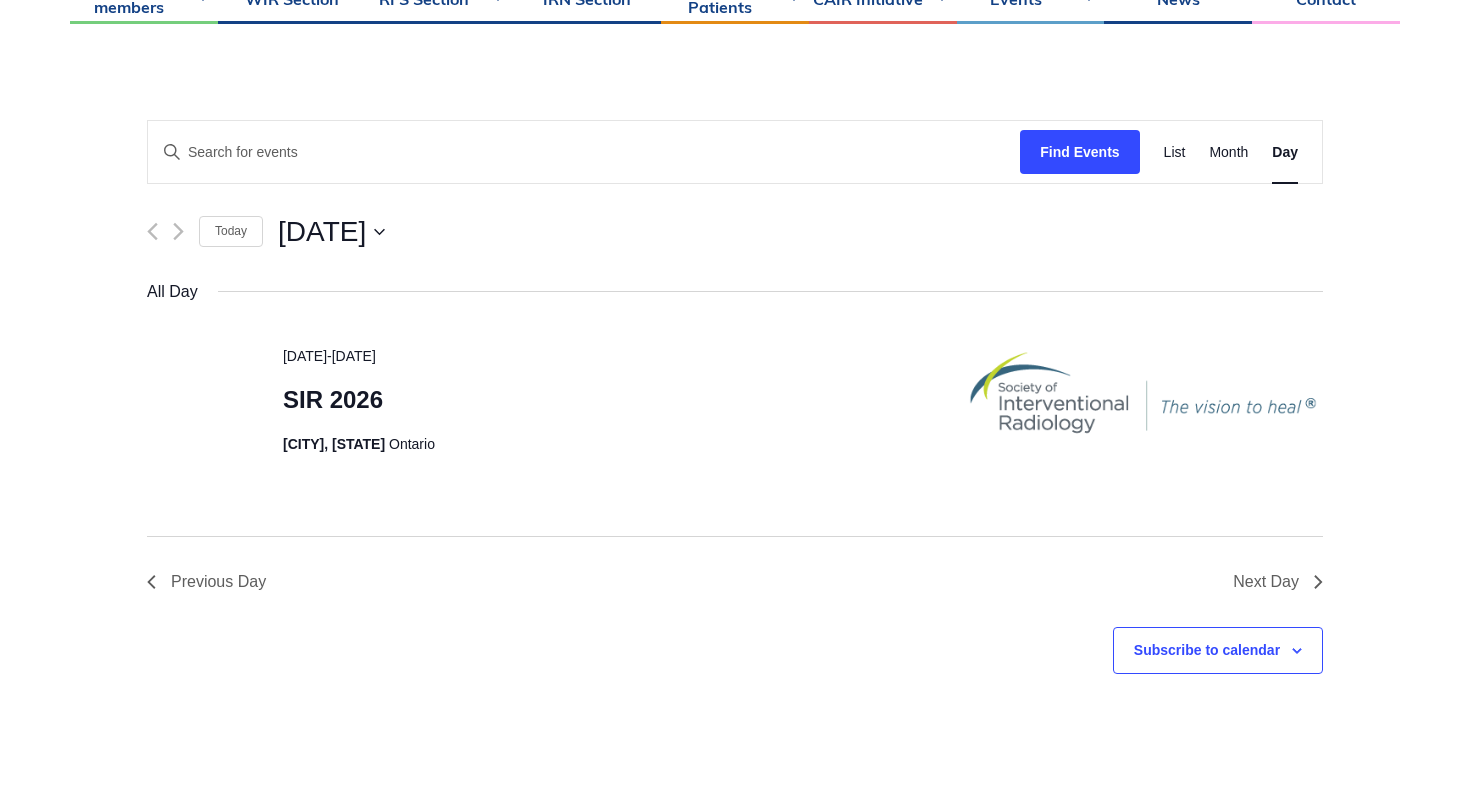 click on "Loading view.
Events Search and Views Navigation
Search
Enter Keyword. Search for Events by Keyword.
Find Events
Event Views Navigation
Day
List
Month
Day
Today
[DATE]
[DATE]
Select date.
[DATE]
All Day
[DATE]  -  [DATE]
SIR 2026
[CITY], [STATE]
Ontario
Previous Day
Next Day" at bounding box center [735, 445] 